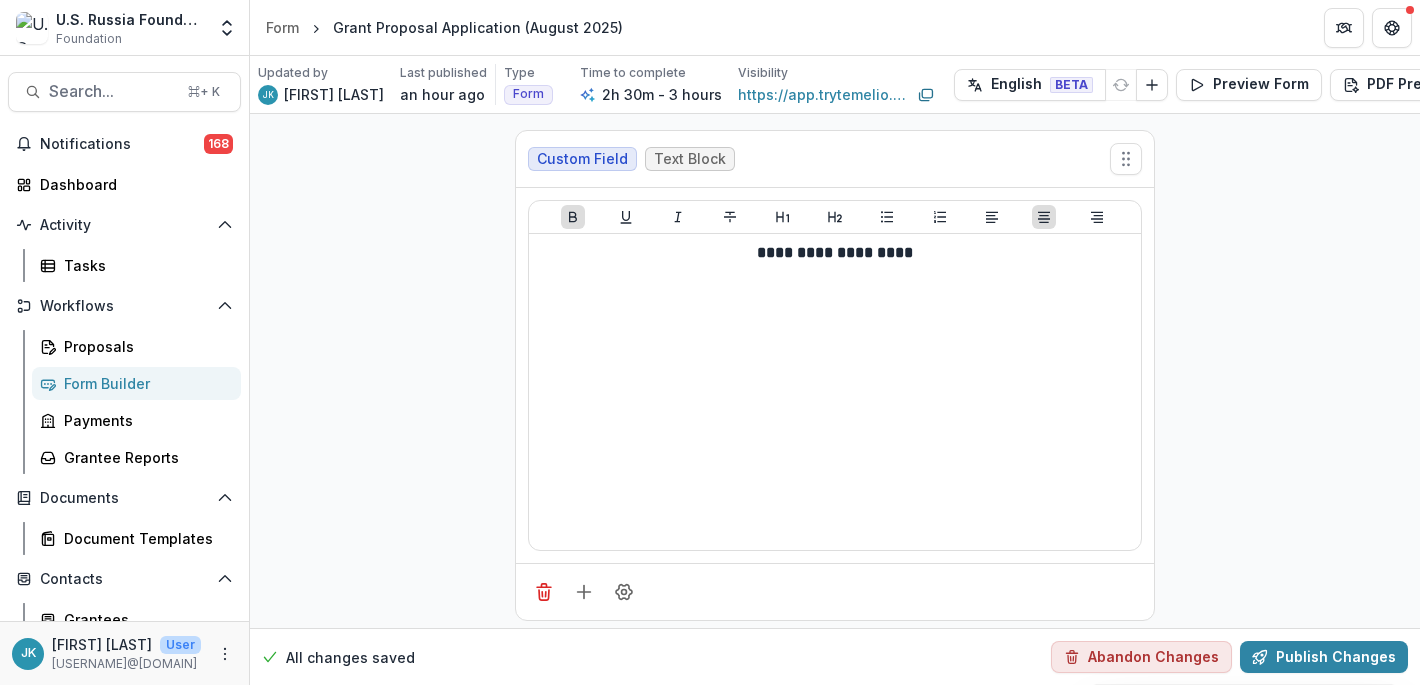 scroll, scrollTop: 0, scrollLeft: 0, axis: both 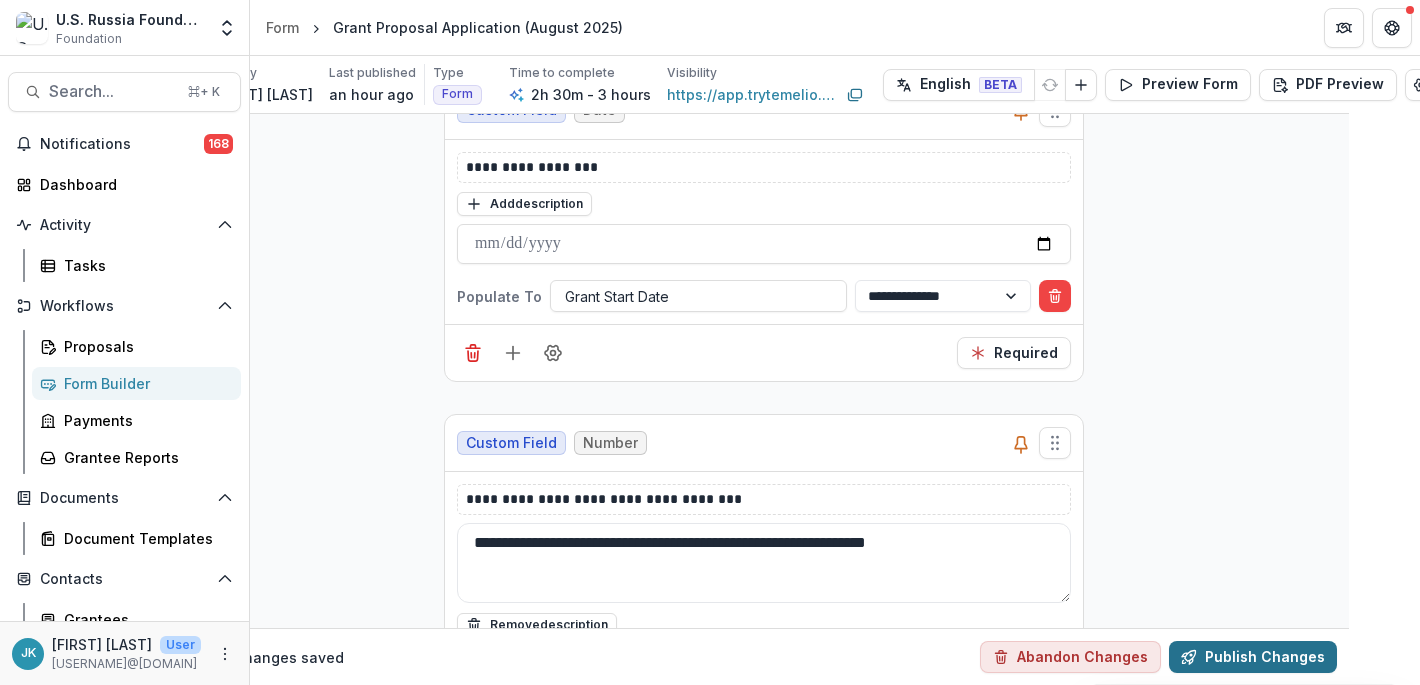 click on "Publish Changes" at bounding box center (1253, 657) 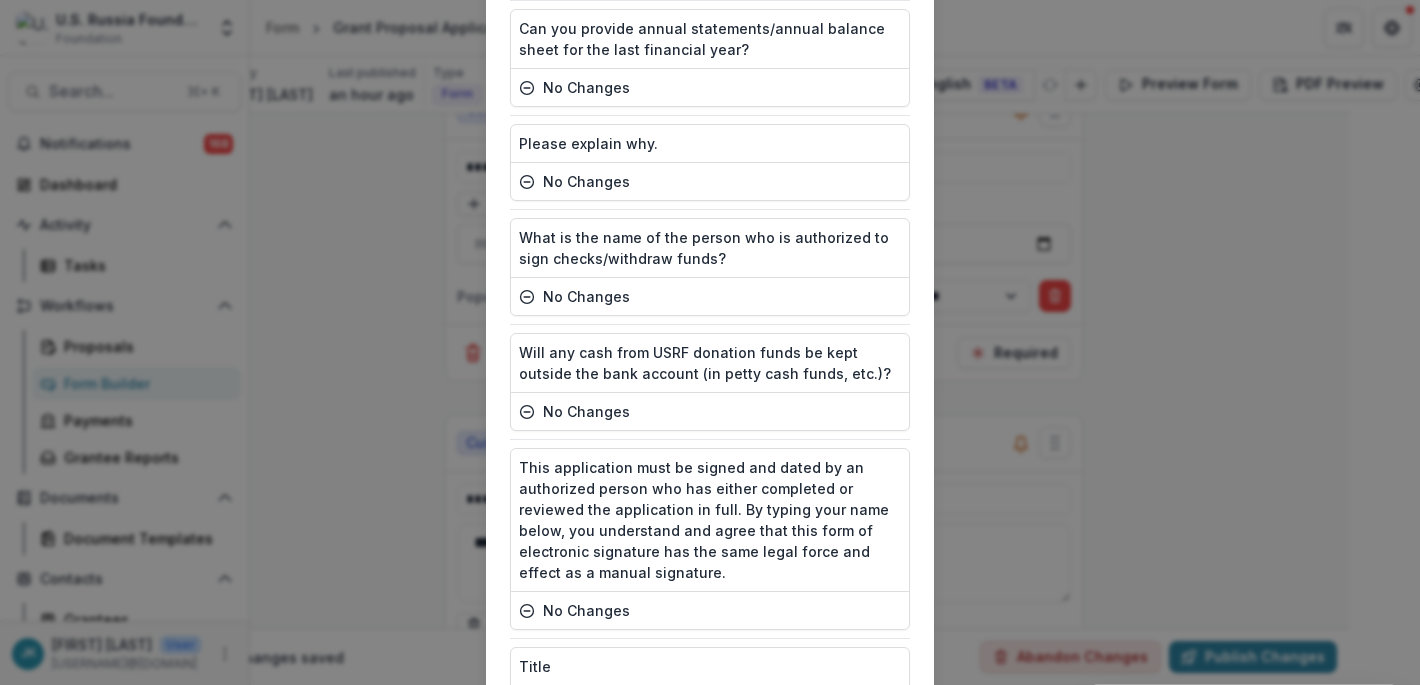 scroll, scrollTop: 8607, scrollLeft: 0, axis: vertical 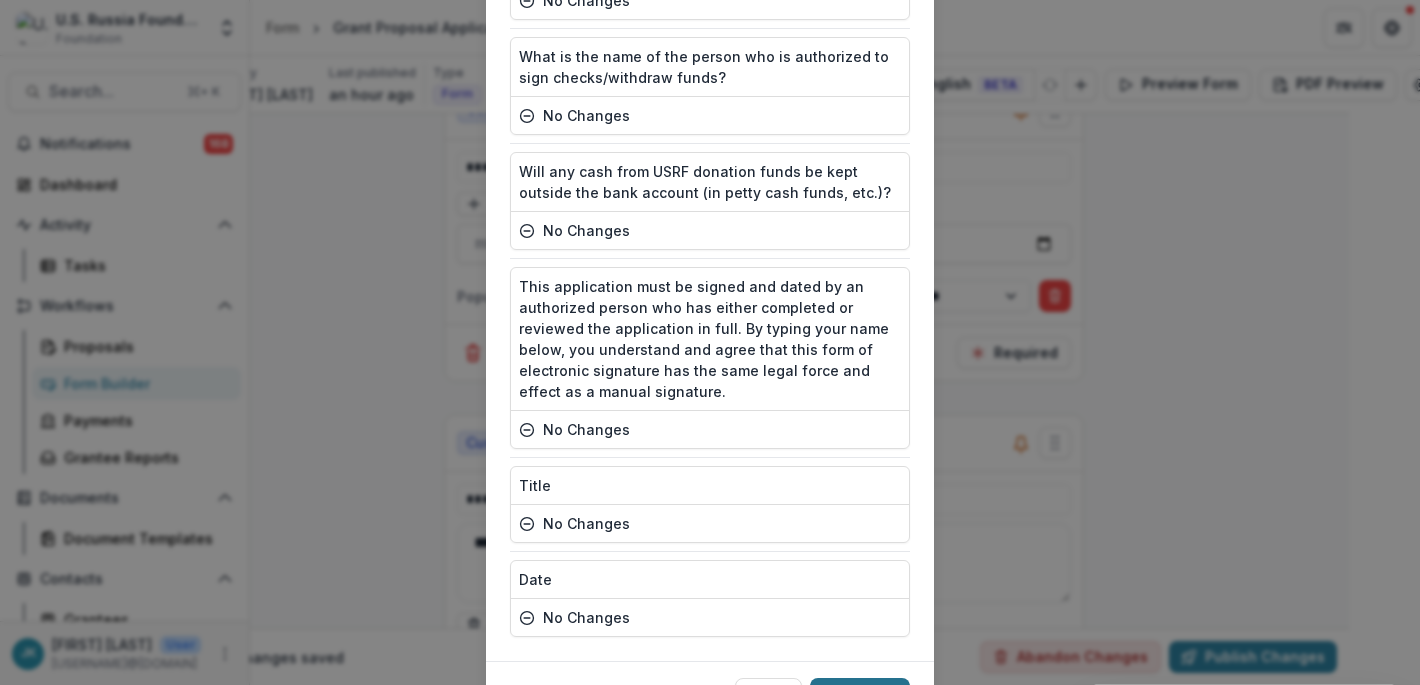 click on "Publish" at bounding box center (860, 694) 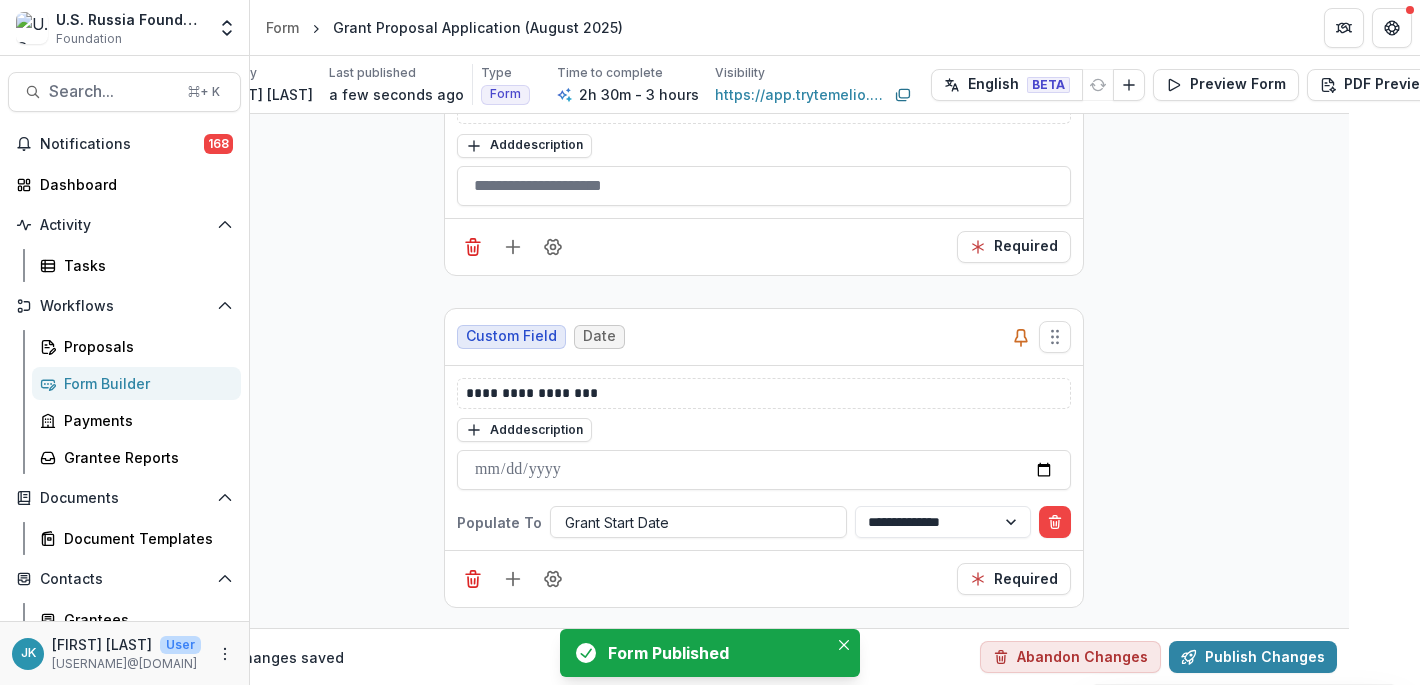 scroll, scrollTop: 848, scrollLeft: 71, axis: both 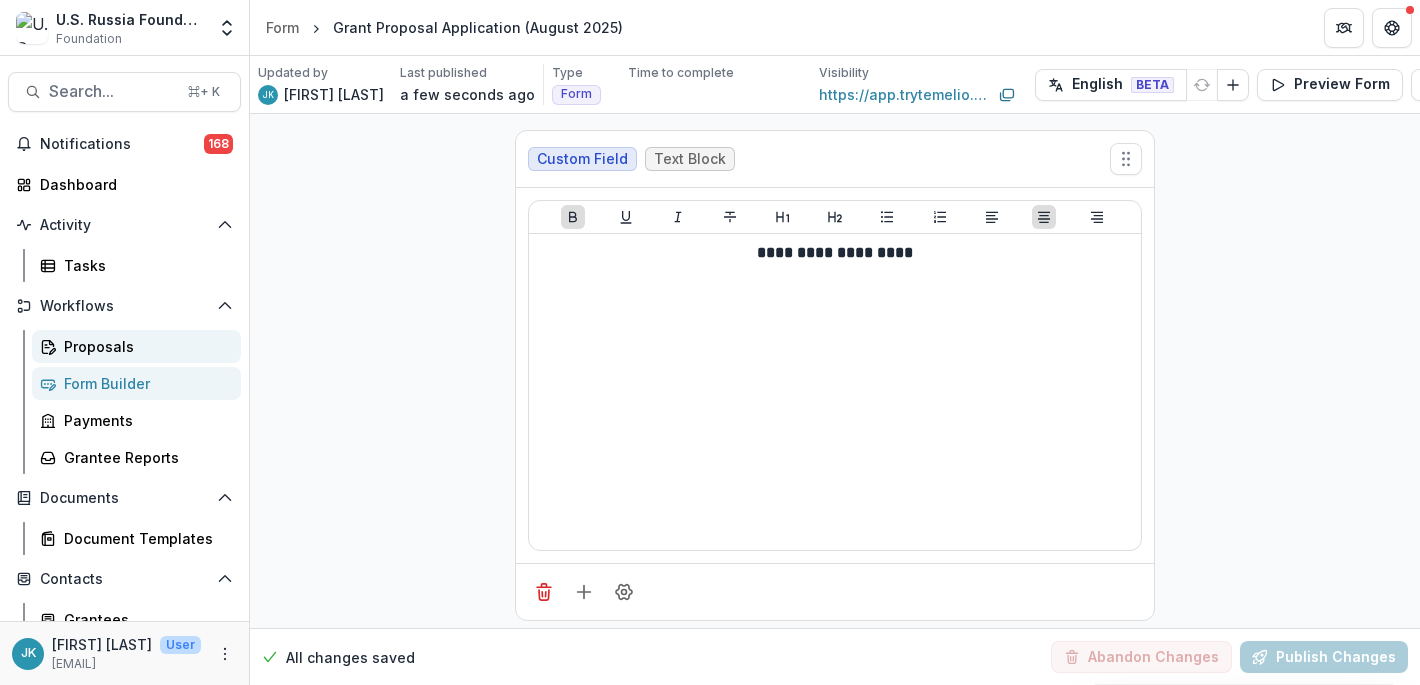 click on "Proposals" at bounding box center (144, 346) 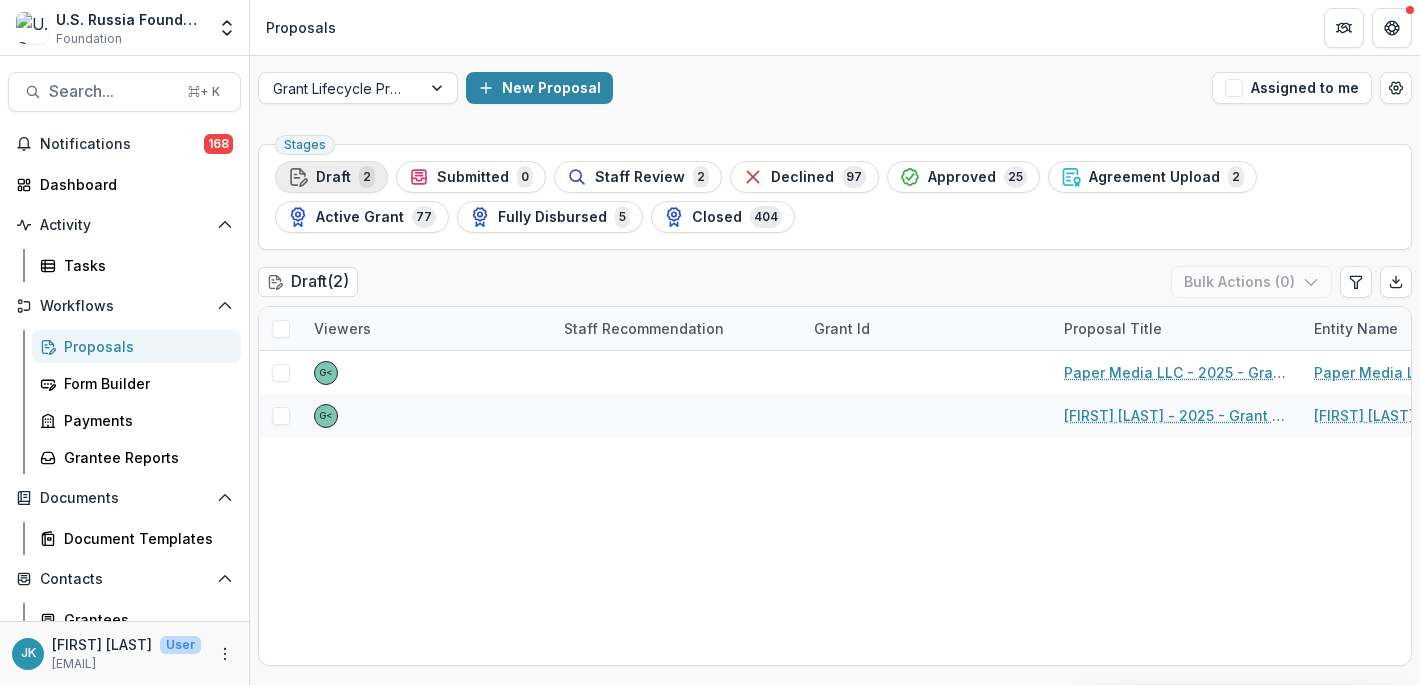 click on "Draft" at bounding box center (333, 177) 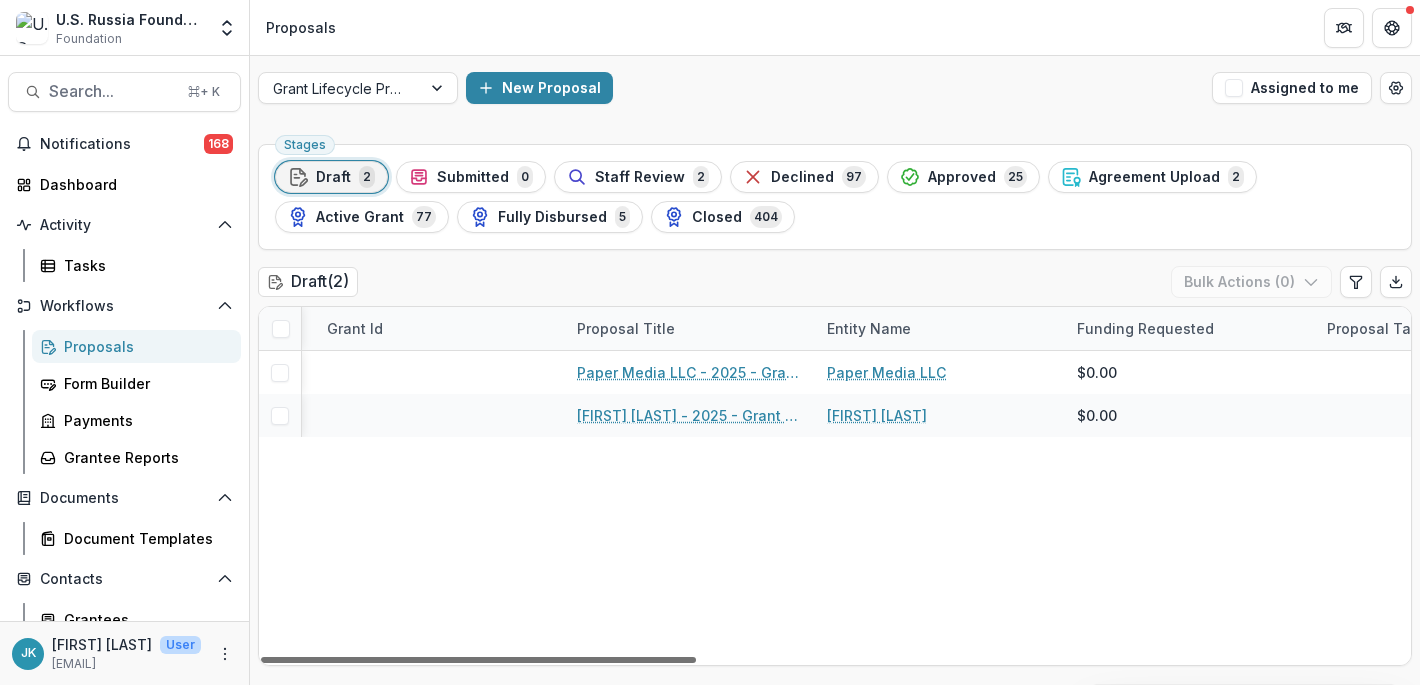 scroll, scrollTop: 0, scrollLeft: 238, axis: horizontal 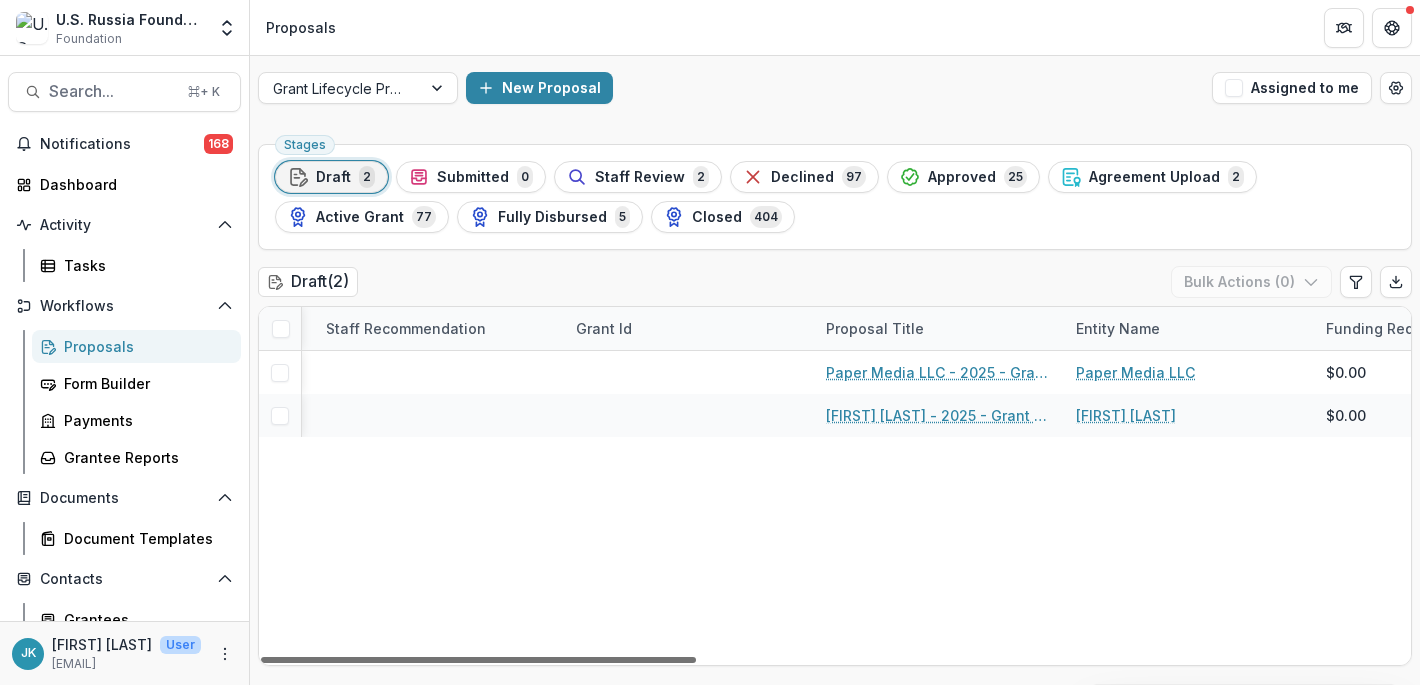 drag, startPoint x: 521, startPoint y: 662, endPoint x: 610, endPoint y: 657, distance: 89.140335 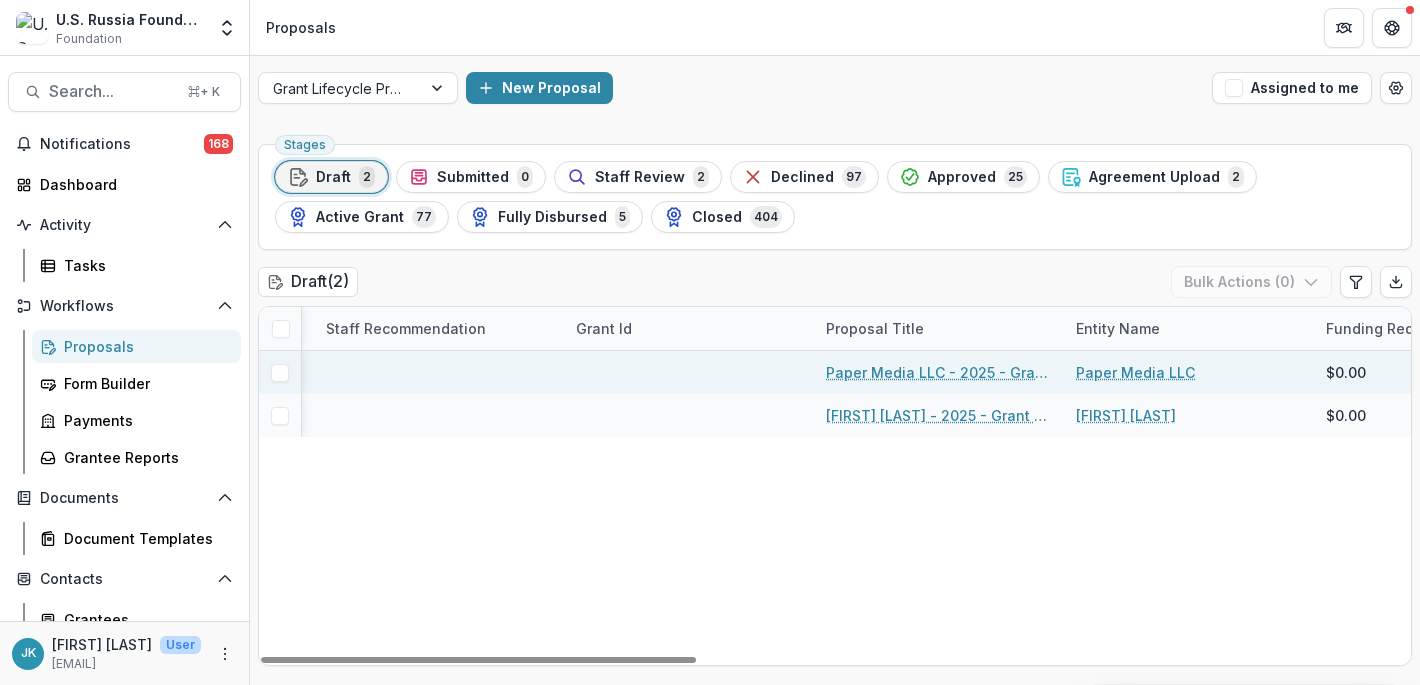 click on "Paper Media LLC - 2025 - Grant Proposal Application (August 2025)" at bounding box center [939, 372] 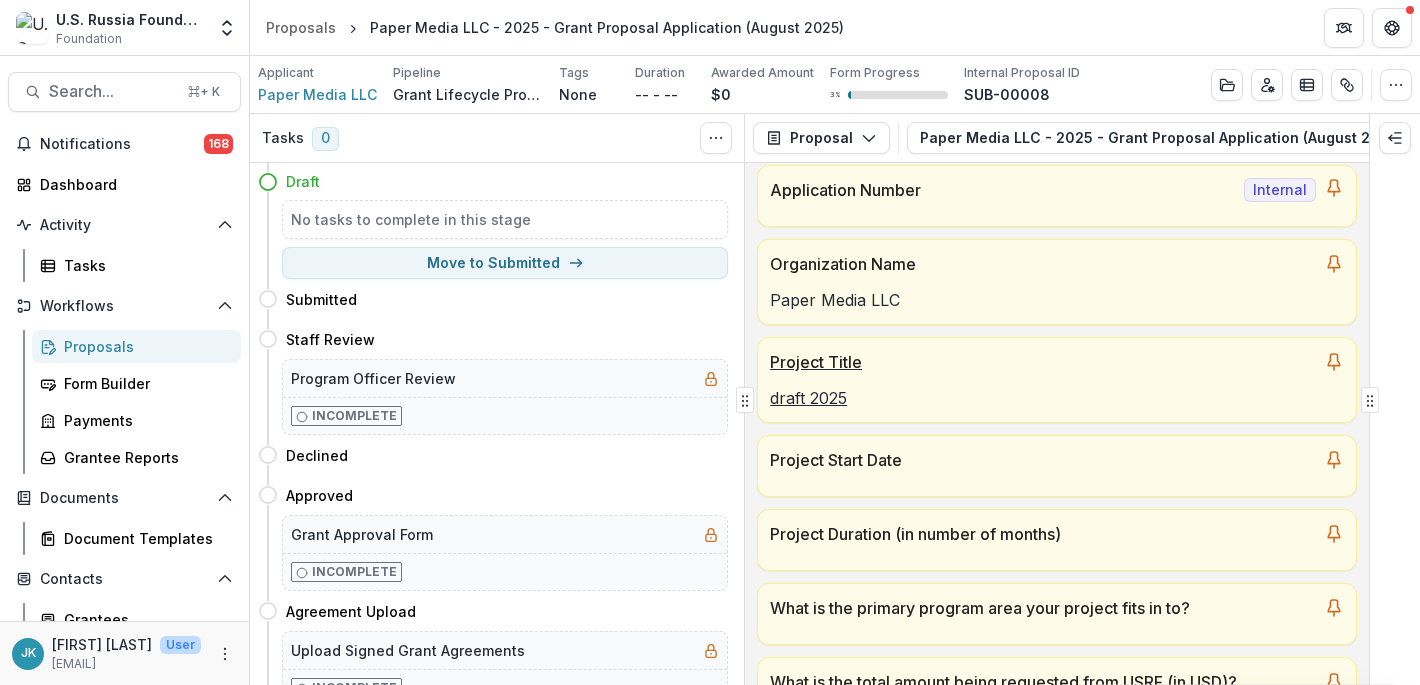 scroll, scrollTop: 0, scrollLeft: 0, axis: both 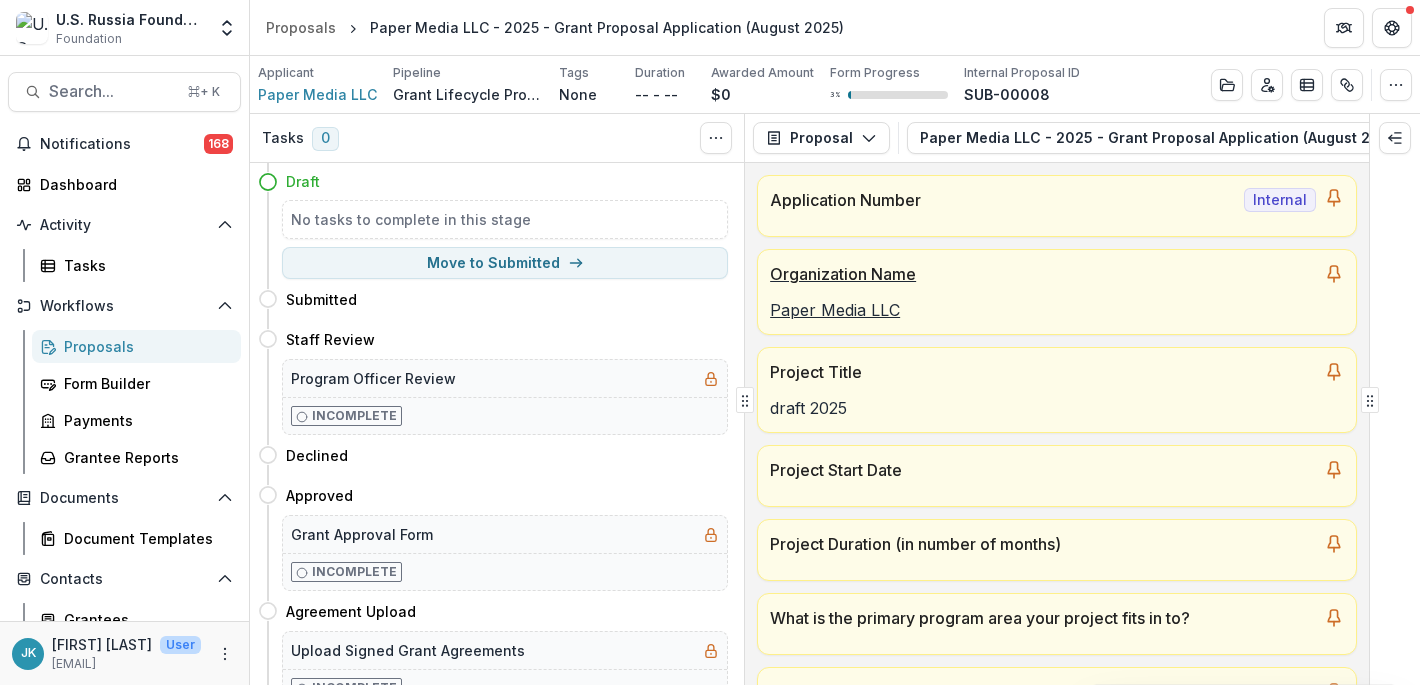 click on "Organization Name" at bounding box center (1057, 268) 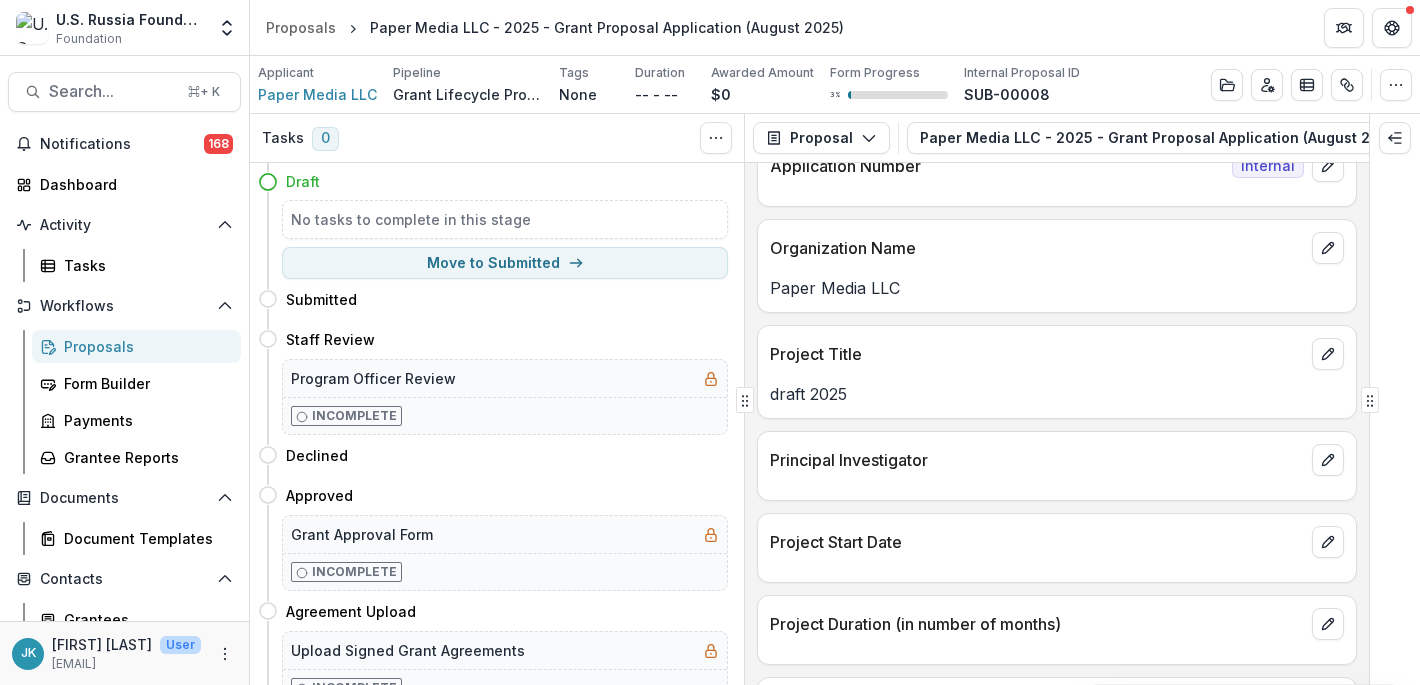 scroll, scrollTop: 976, scrollLeft: 0, axis: vertical 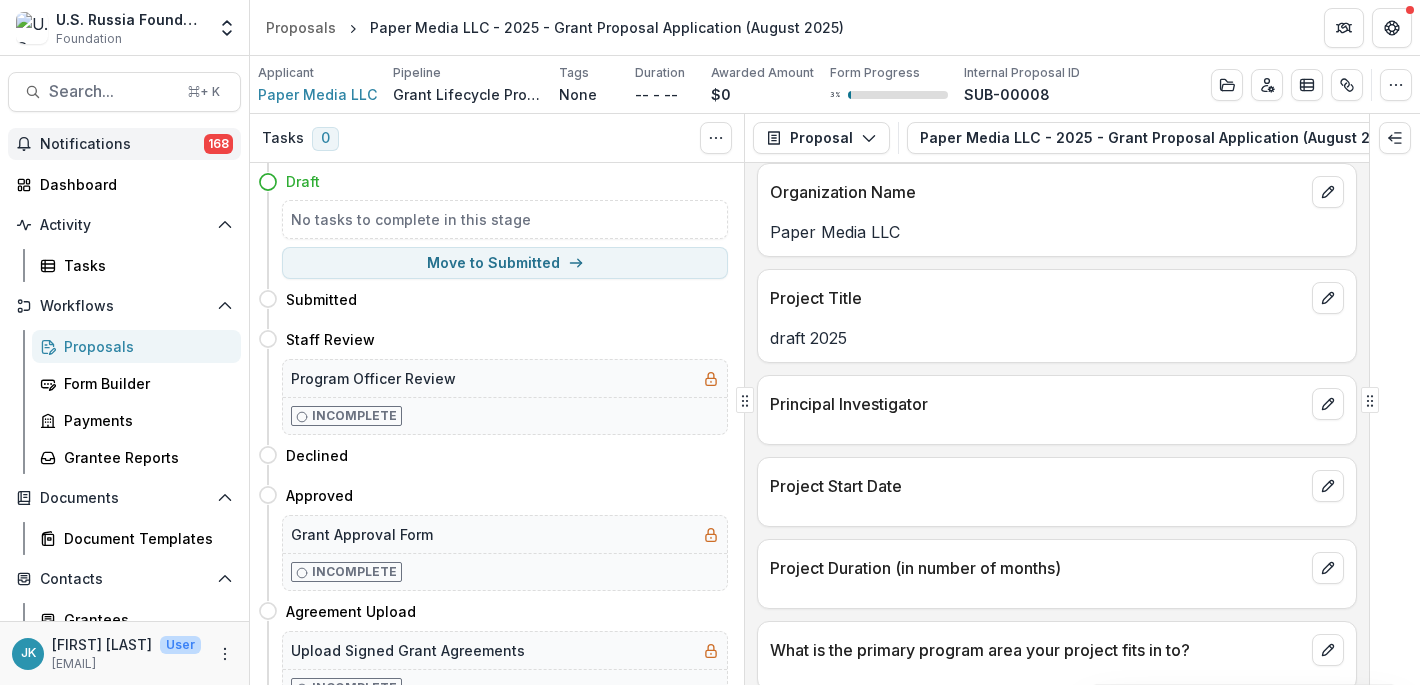 click on "Notifications 168" at bounding box center (124, 144) 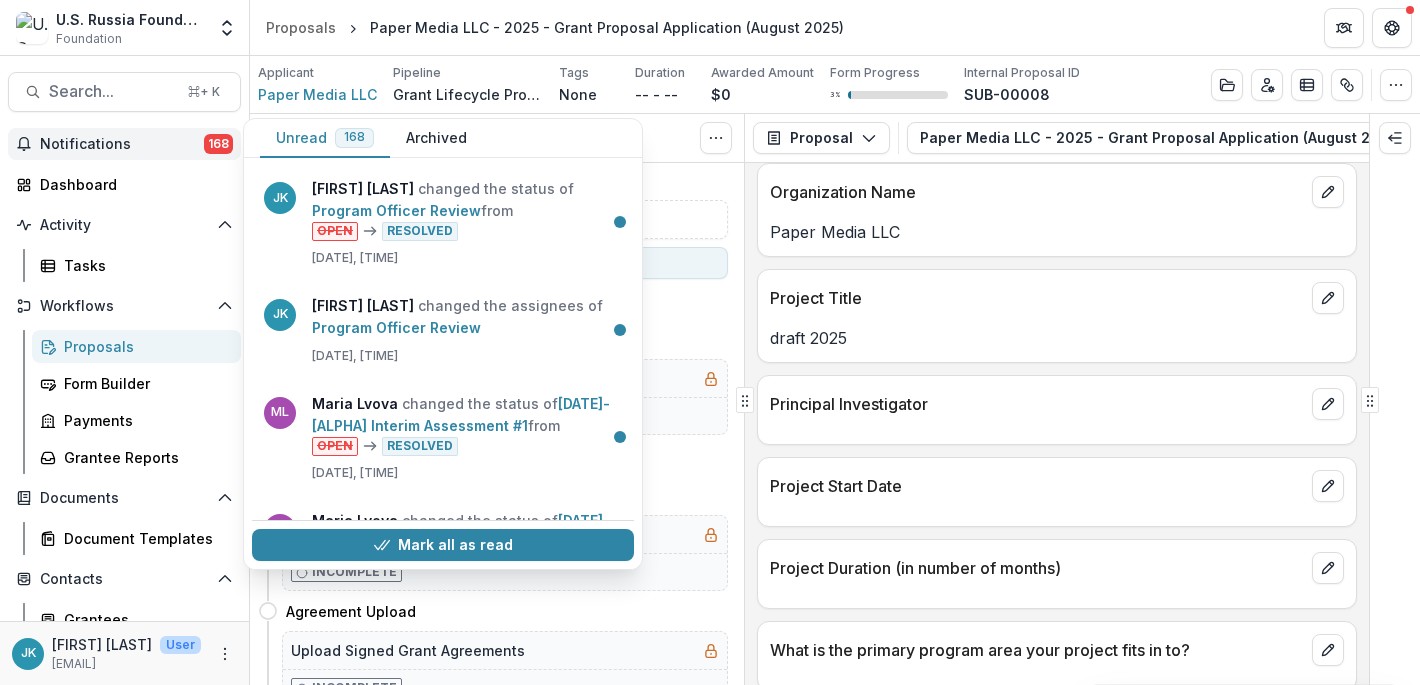 click on "Expand Previous 0 Stages Draft No tasks to complete in this stage Move to Submitted Submitted Move here Staff Review Move here Program Officer Review Incomplete Declined Move here Approved Move here Grant Approval Form Incomplete Agreement Upload Move here Upload Signed Grant Agreements Incomplete Wire Transfer Instruction Form Incomplete Active Grant Move here Dynamic Reporting Schedule Incomplete Dynamic Payment Schedule Incomplete Grant Disbursement Approval Form Incomplete Fully Disbursed Move here Grant Closeout Form Incomplete Closed Move here" at bounding box center [497, 424] 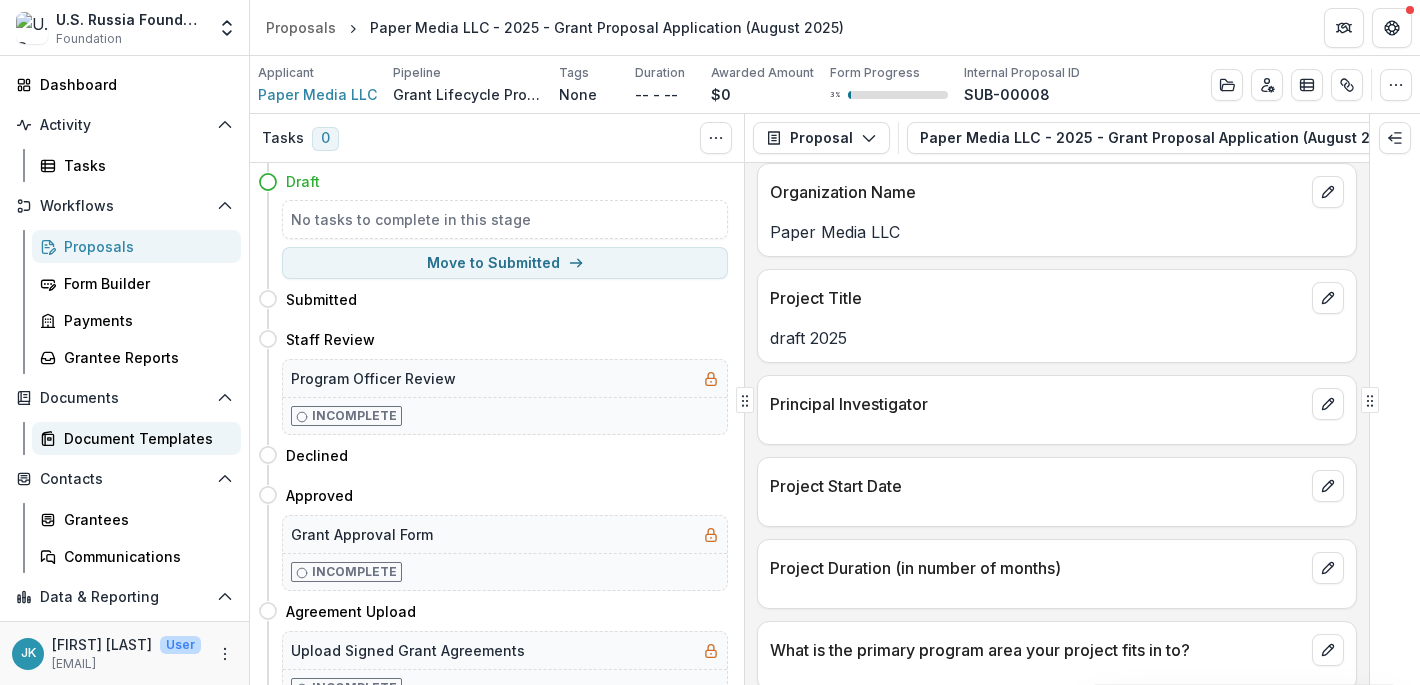 scroll, scrollTop: 103, scrollLeft: 0, axis: vertical 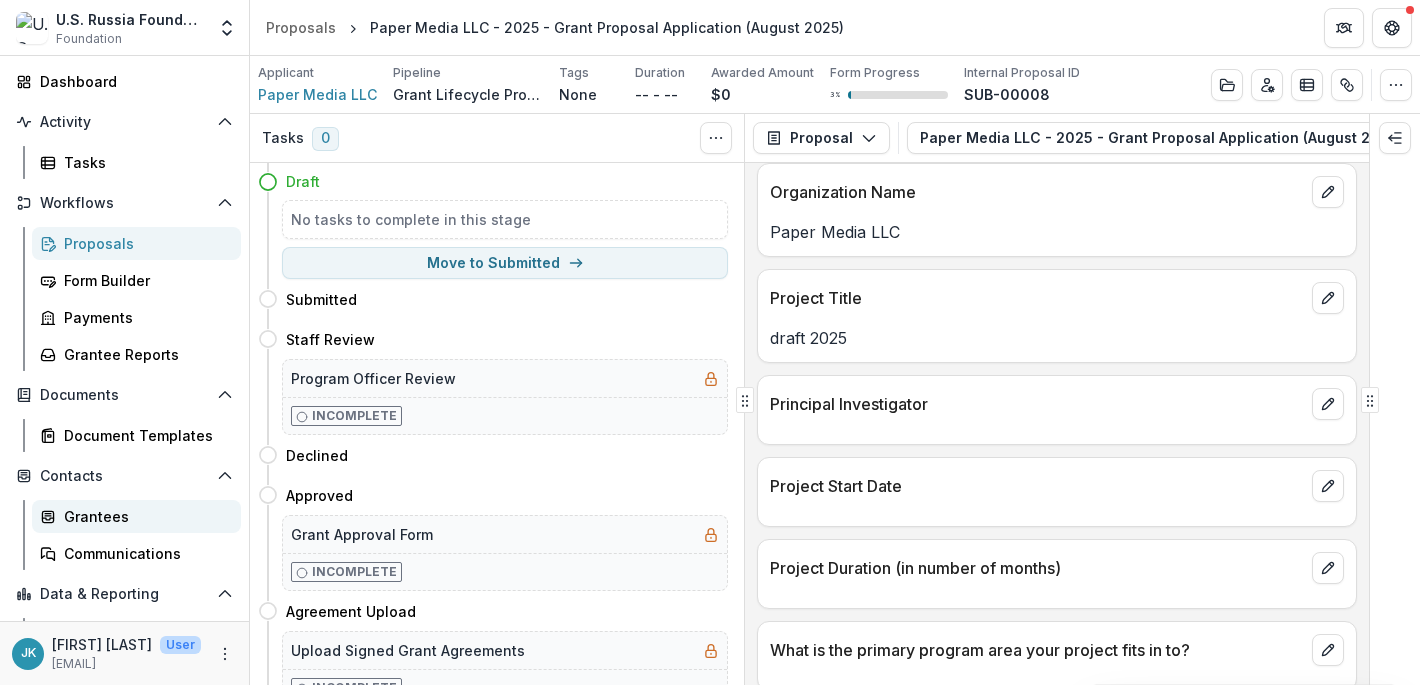 click on "Grantees" at bounding box center (144, 516) 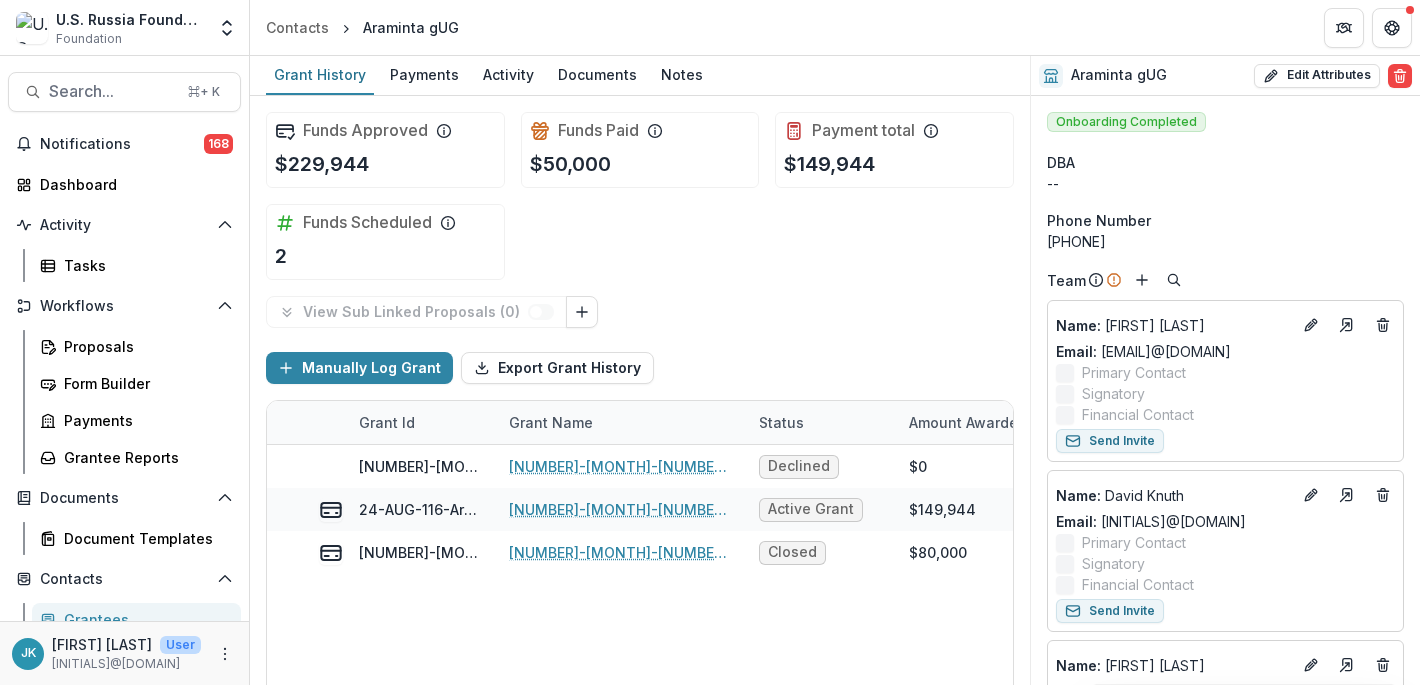 scroll, scrollTop: 0, scrollLeft: 0, axis: both 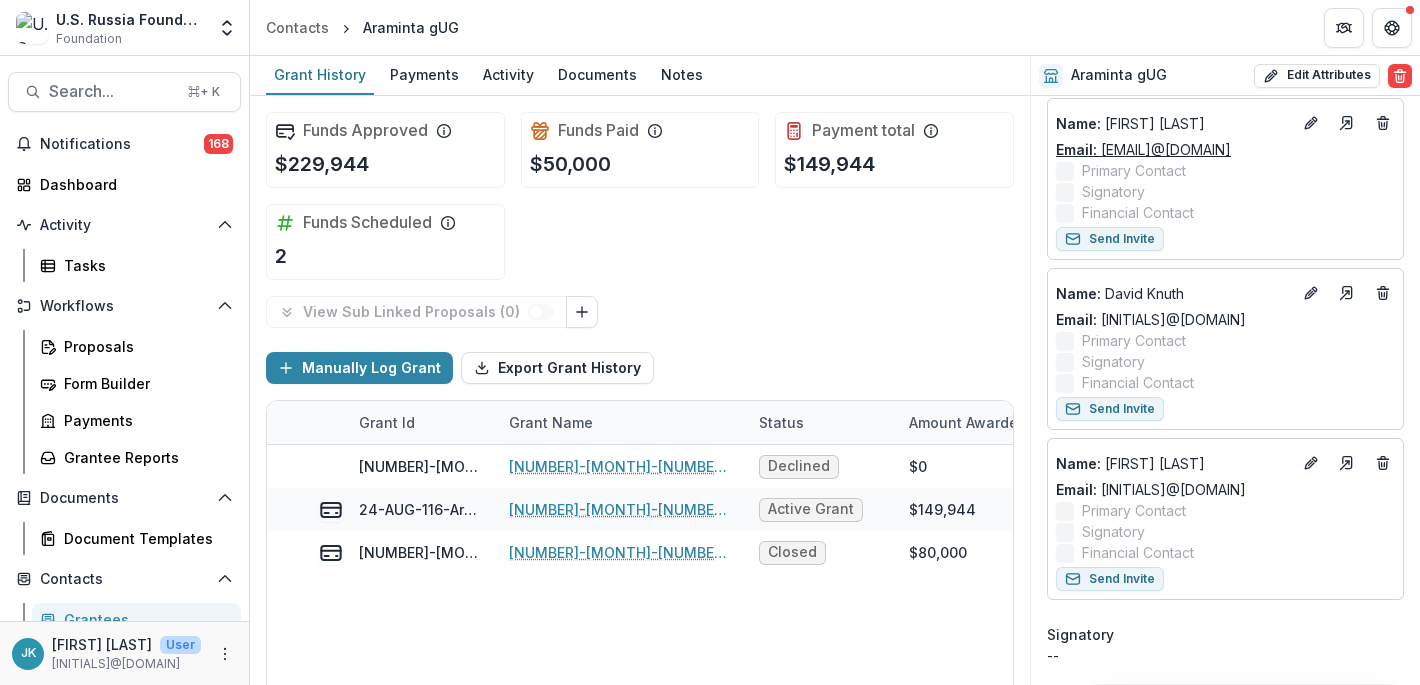 drag, startPoint x: 1286, startPoint y: 147, endPoint x: 1101, endPoint y: 149, distance: 185.0108 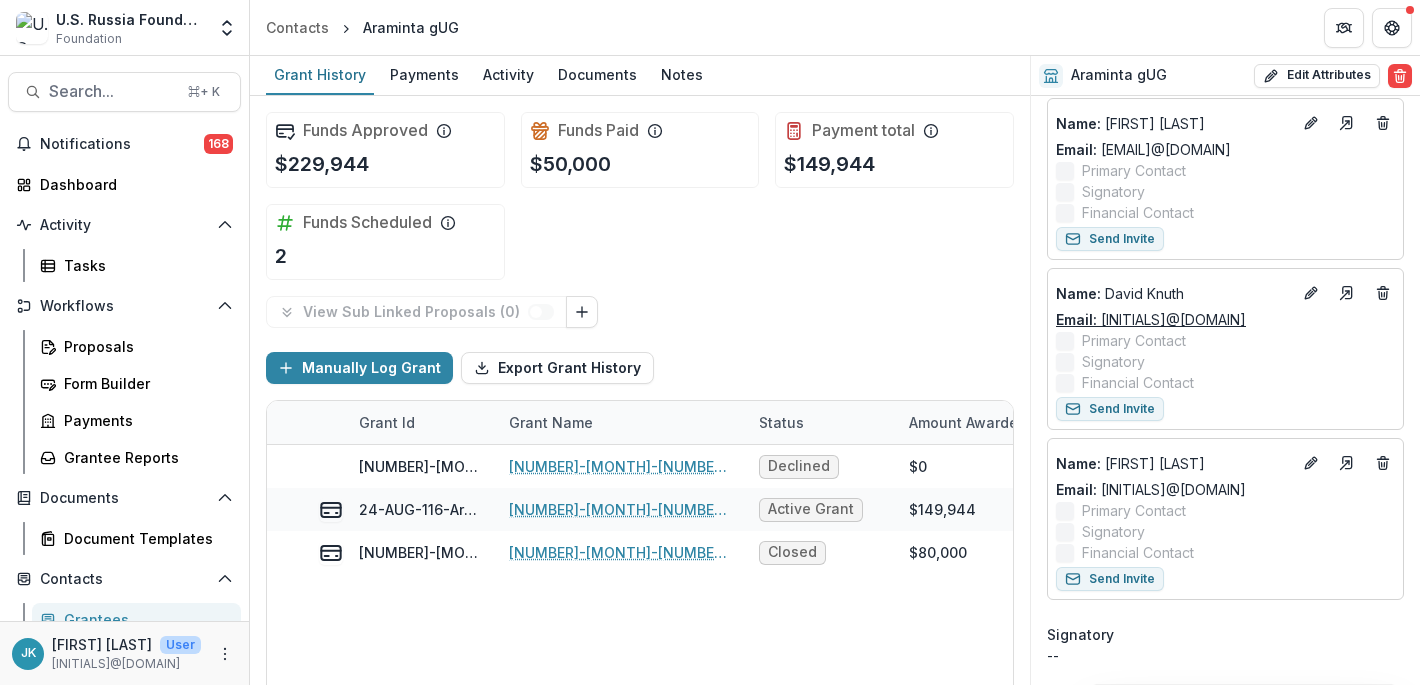 drag, startPoint x: 1307, startPoint y: 312, endPoint x: 1099, endPoint y: 315, distance: 208.02164 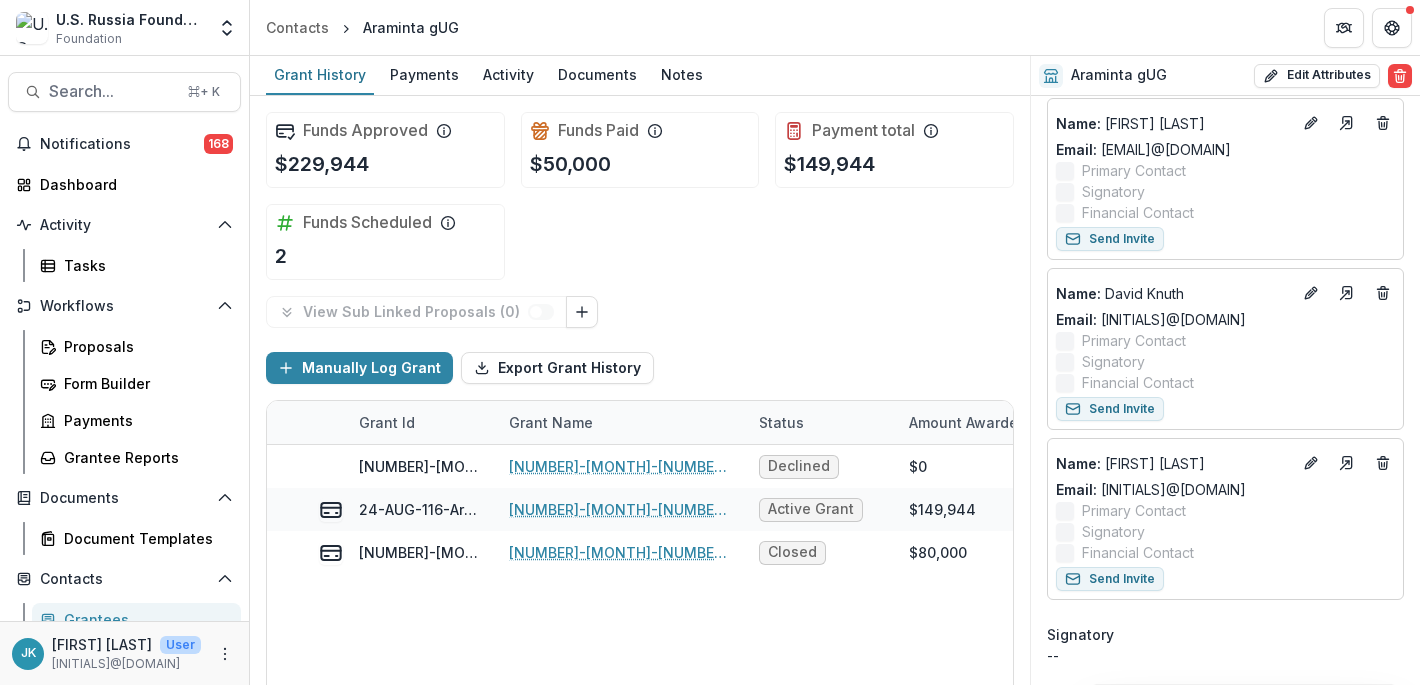 copy on "dk@araminta-advisers.eu" 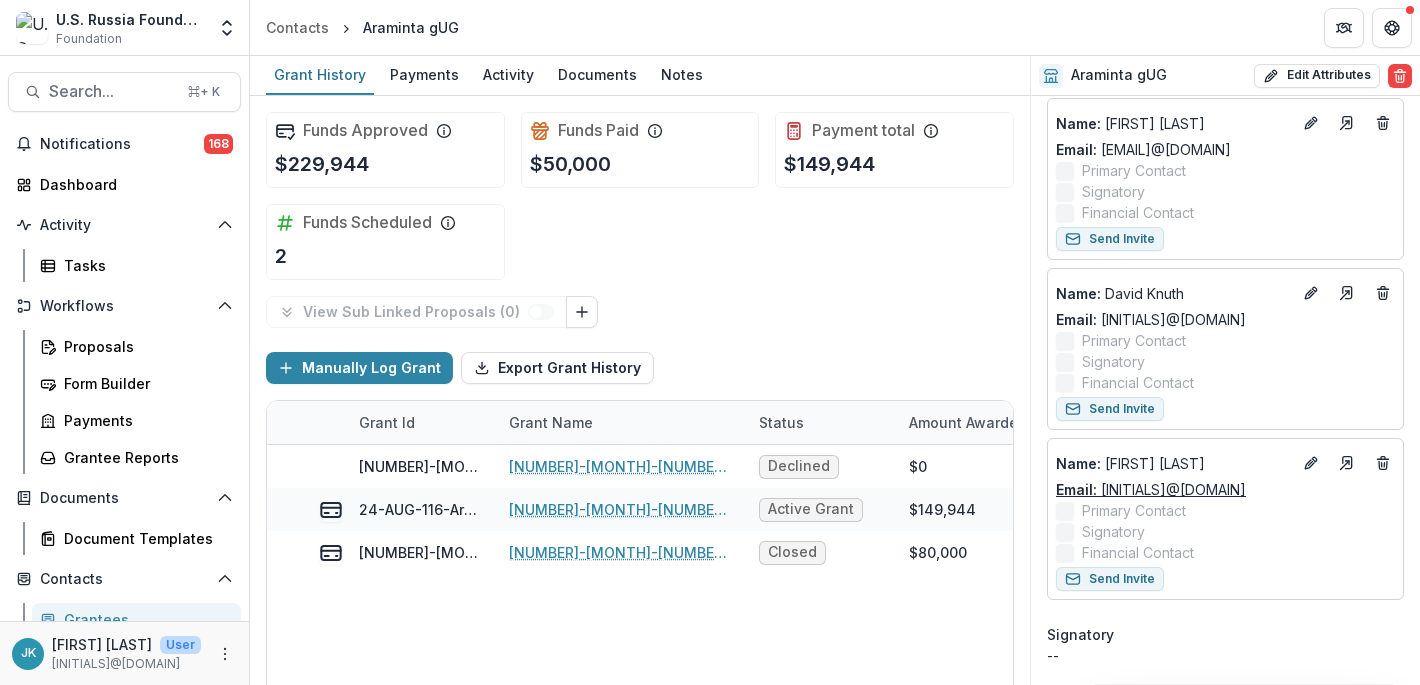 drag, startPoint x: 1286, startPoint y: 490, endPoint x: 1100, endPoint y: 491, distance: 186.00269 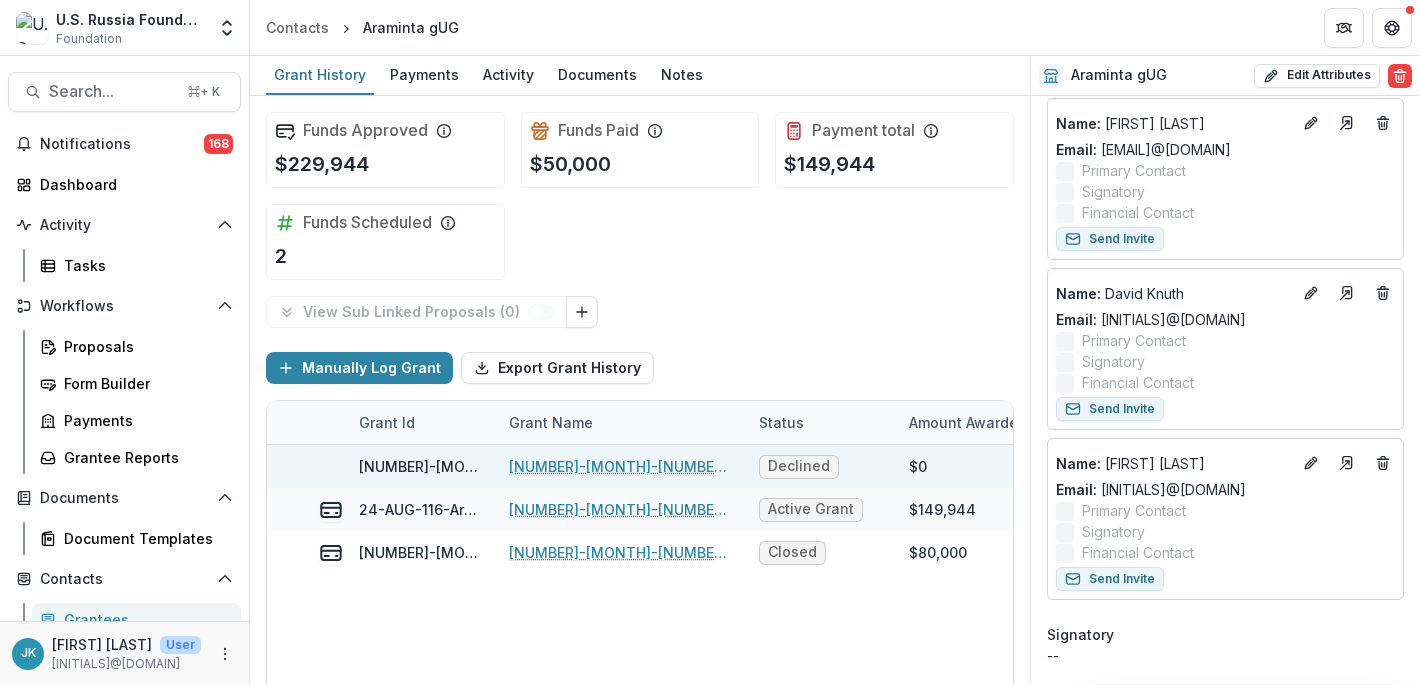 copy on "jg@araminta-advisers.eu" 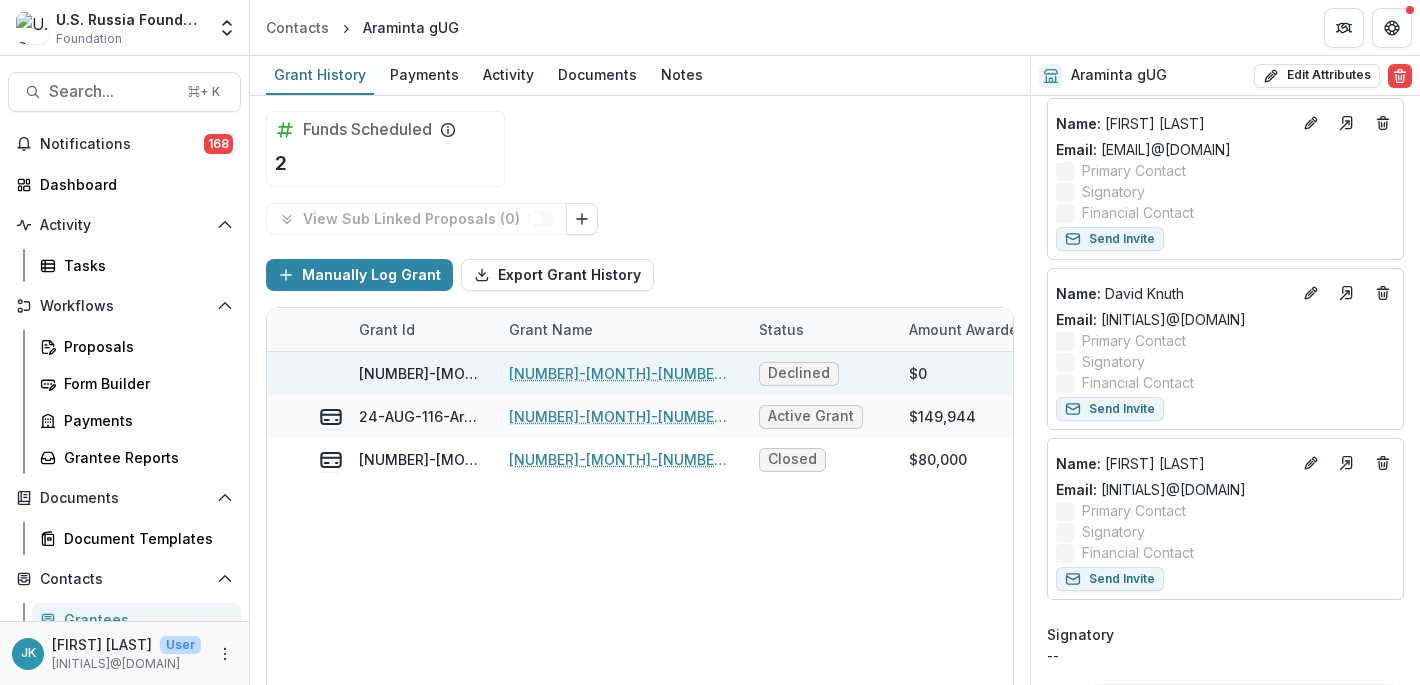 scroll, scrollTop: 97, scrollLeft: 0, axis: vertical 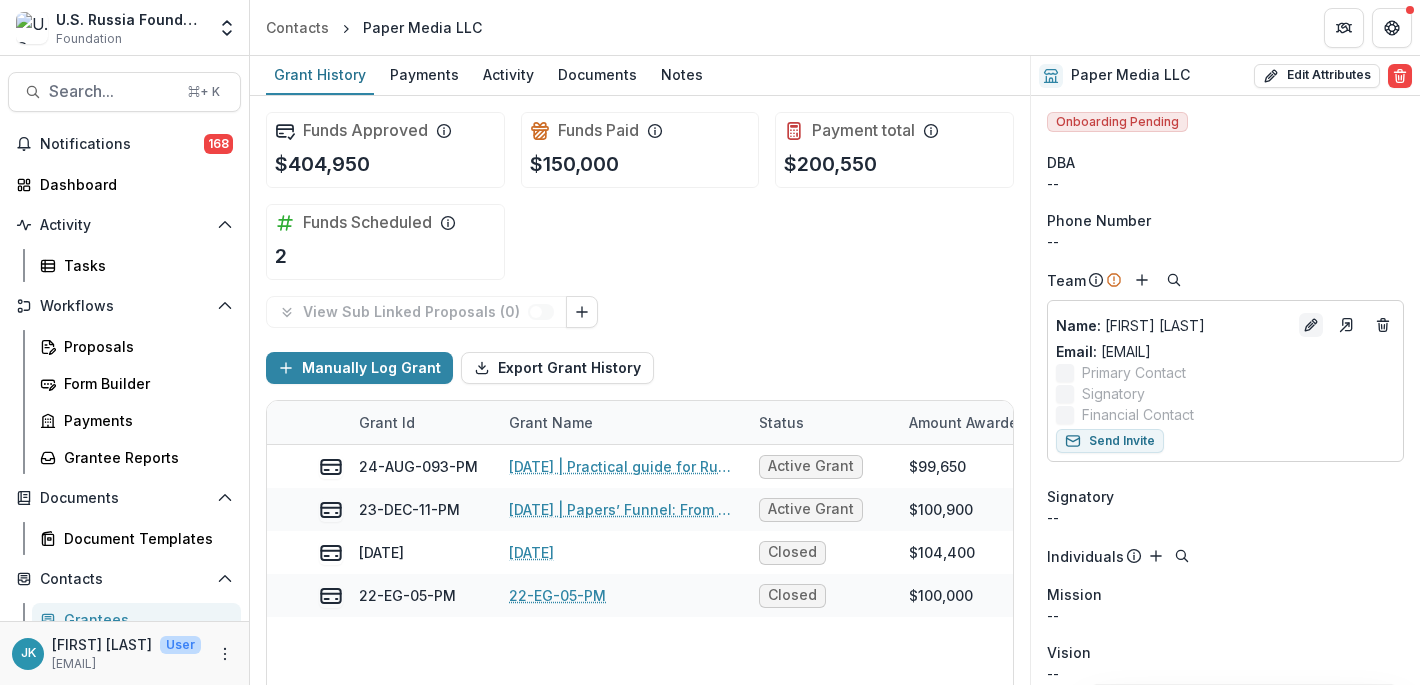 click 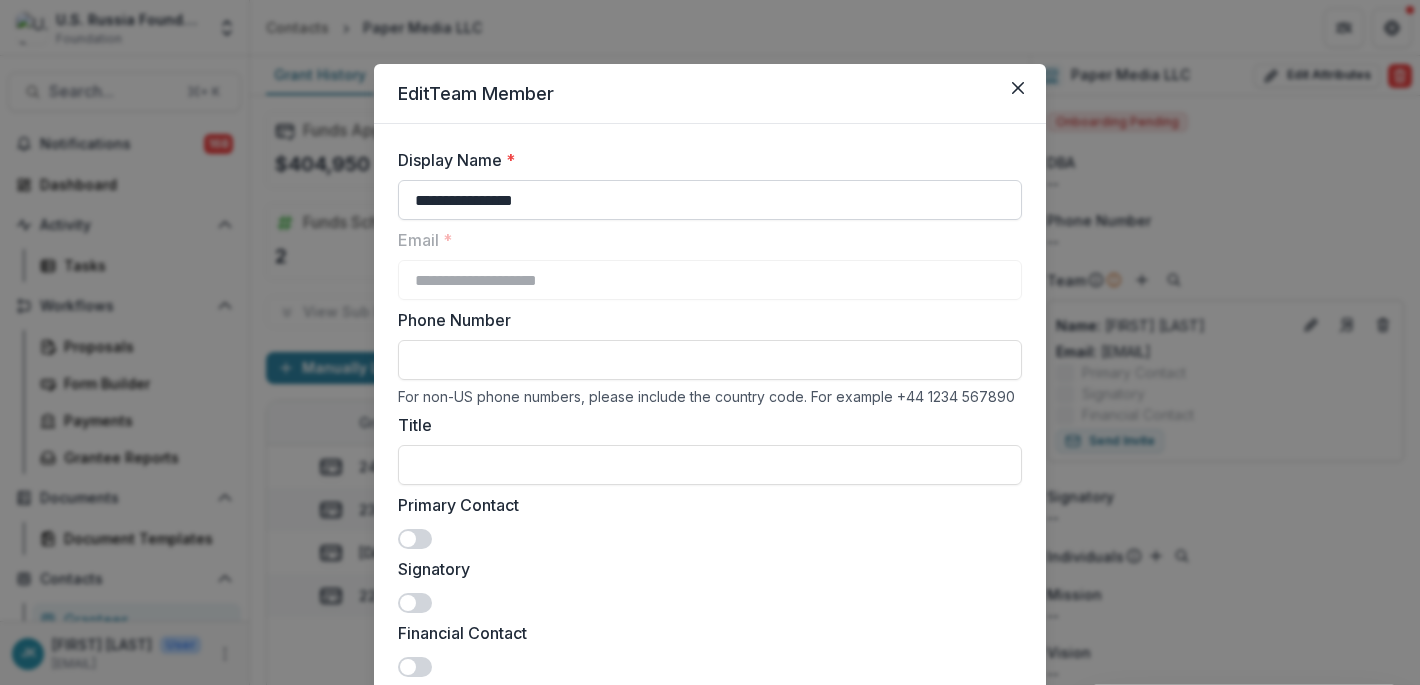 click on "**********" at bounding box center [710, 200] 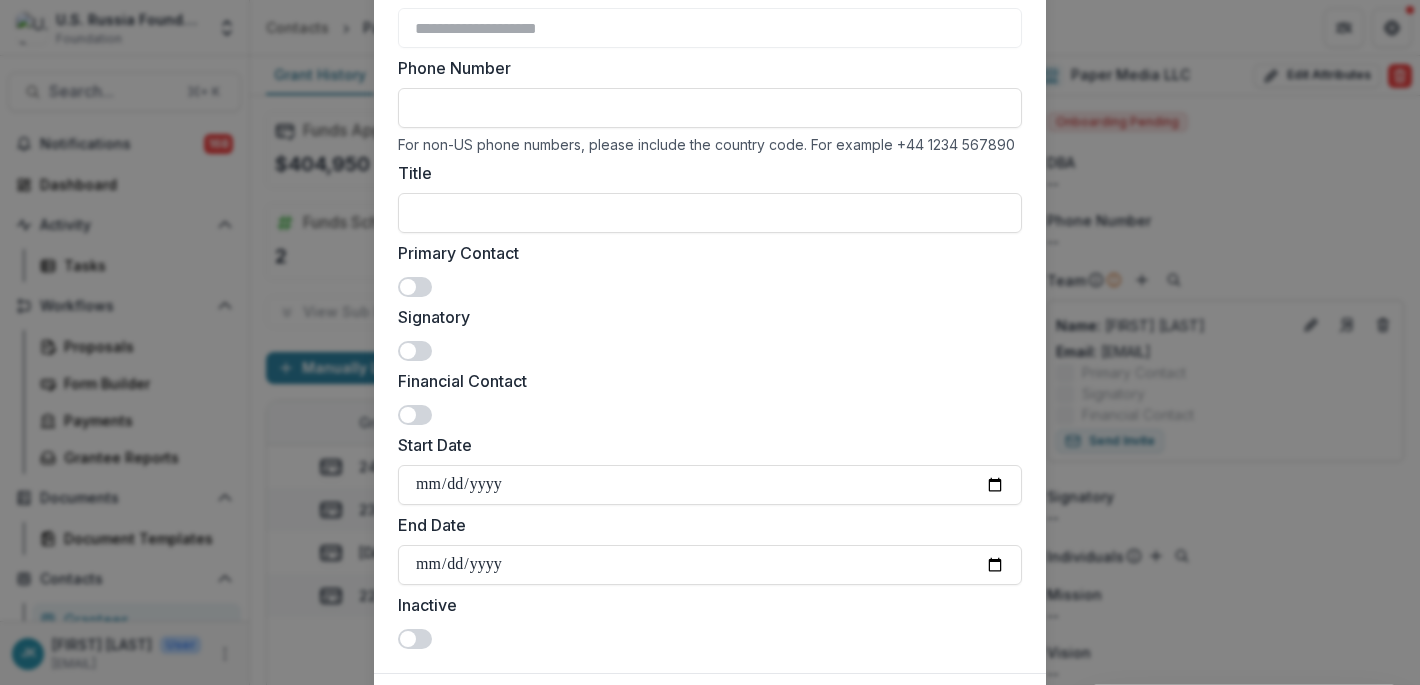 scroll, scrollTop: 369, scrollLeft: 0, axis: vertical 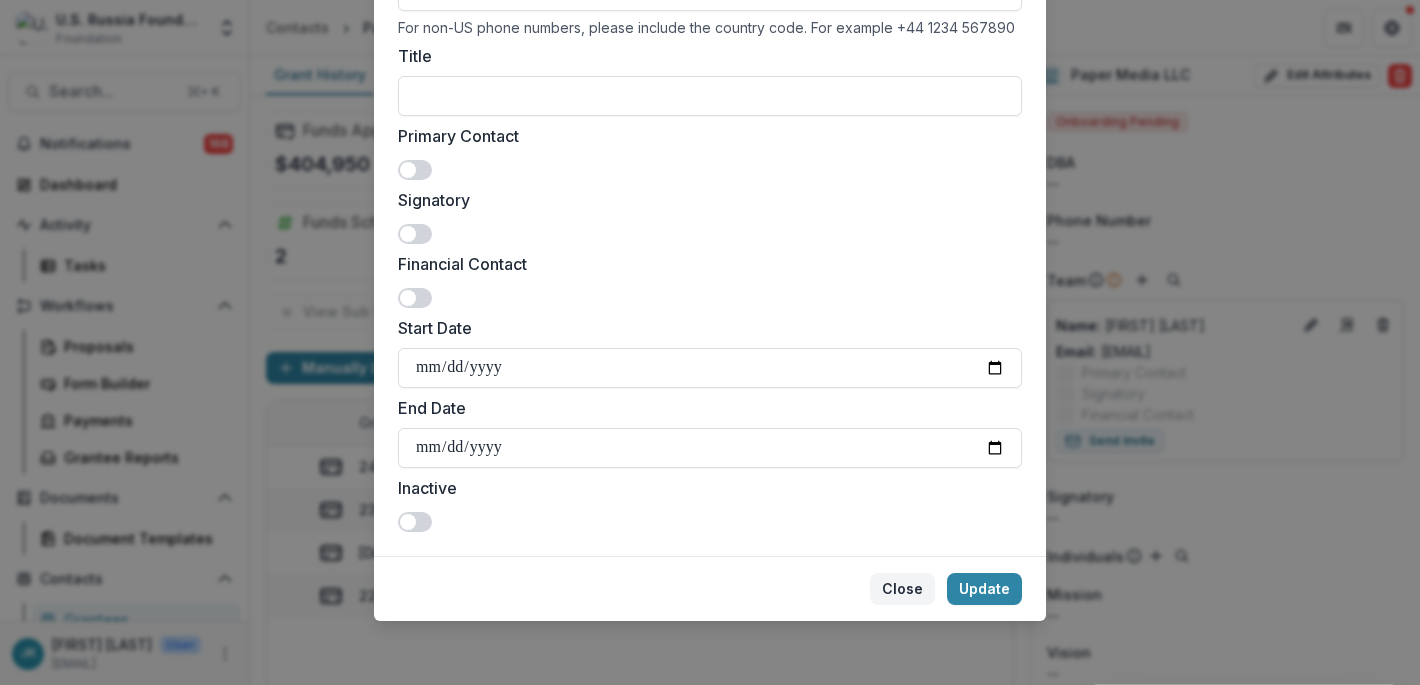 type on "*********" 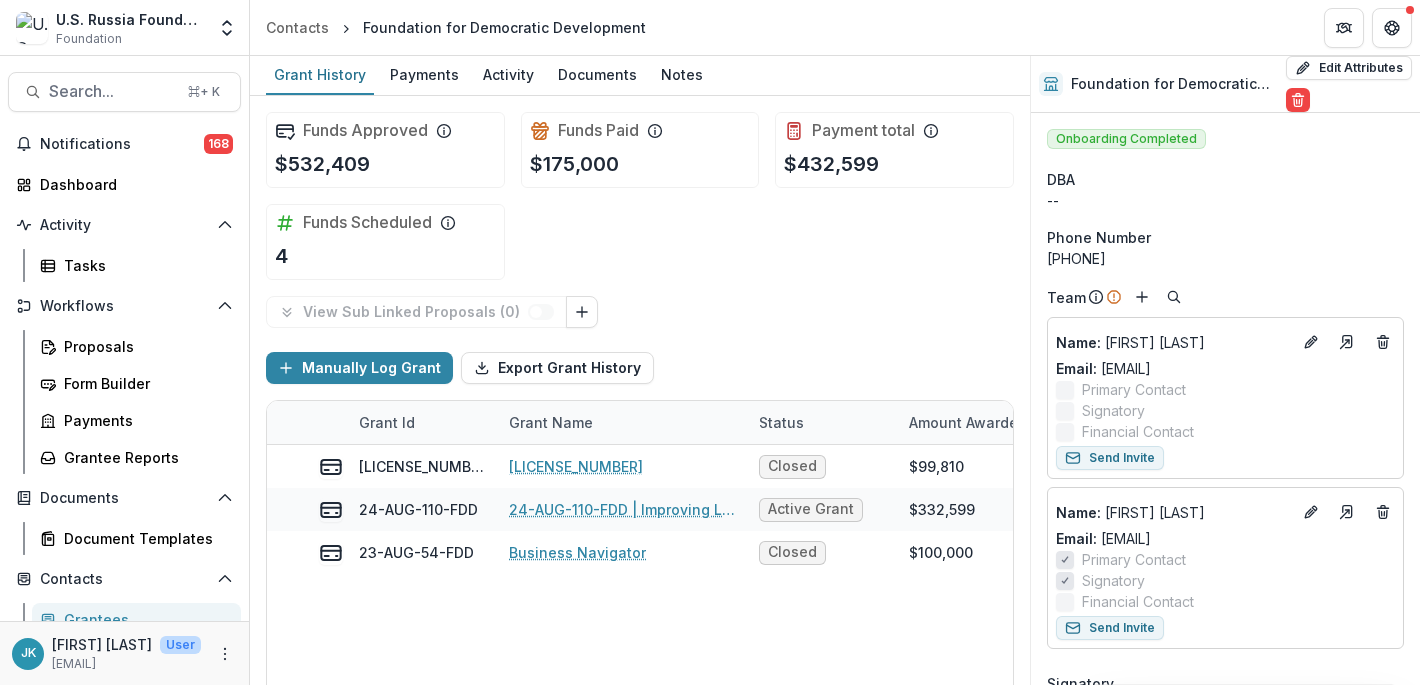 scroll, scrollTop: 0, scrollLeft: 0, axis: both 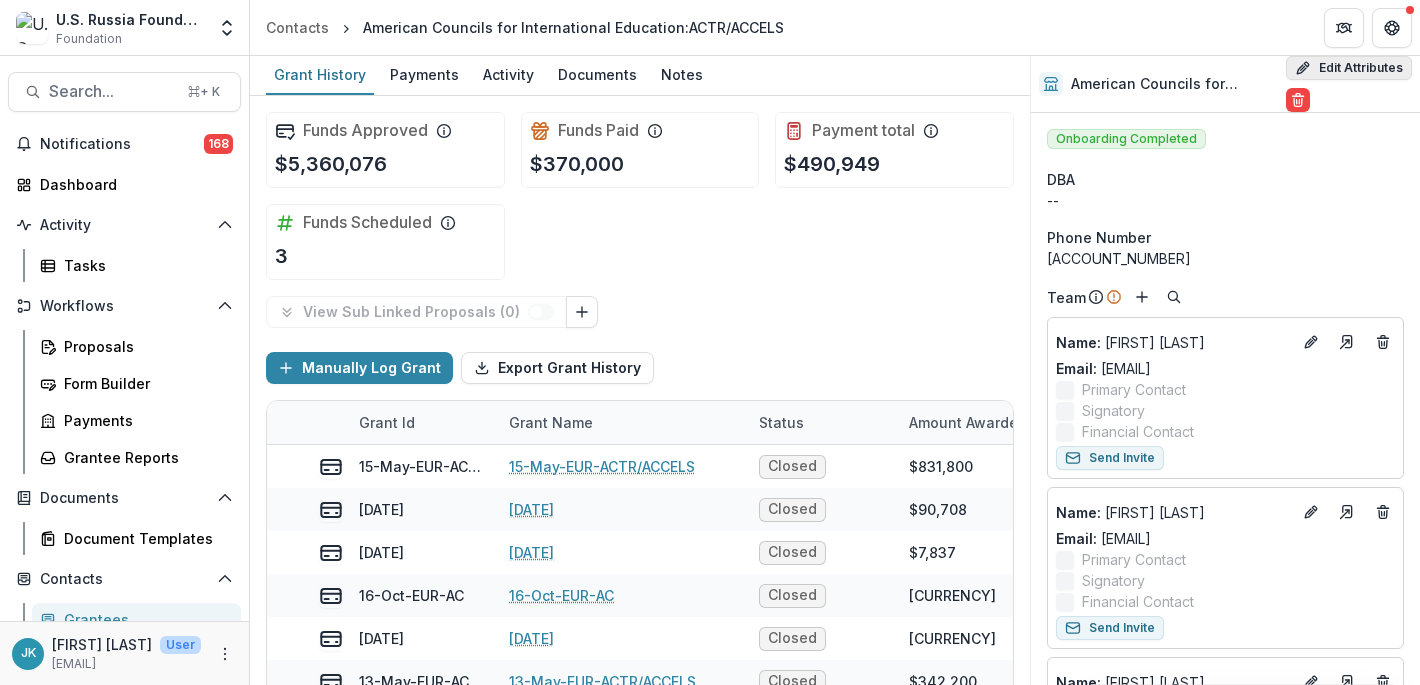click on "Edit Attributes" at bounding box center [1349, 68] 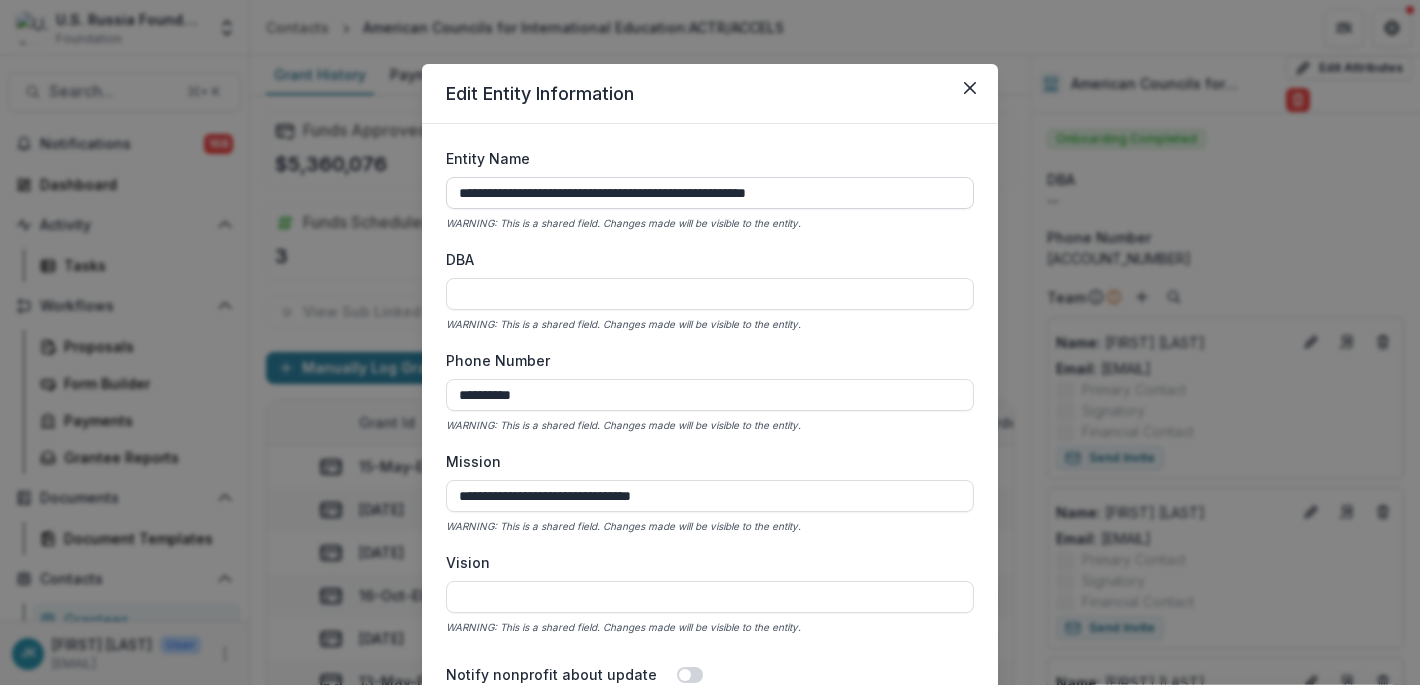 click on "**********" at bounding box center [710, 193] 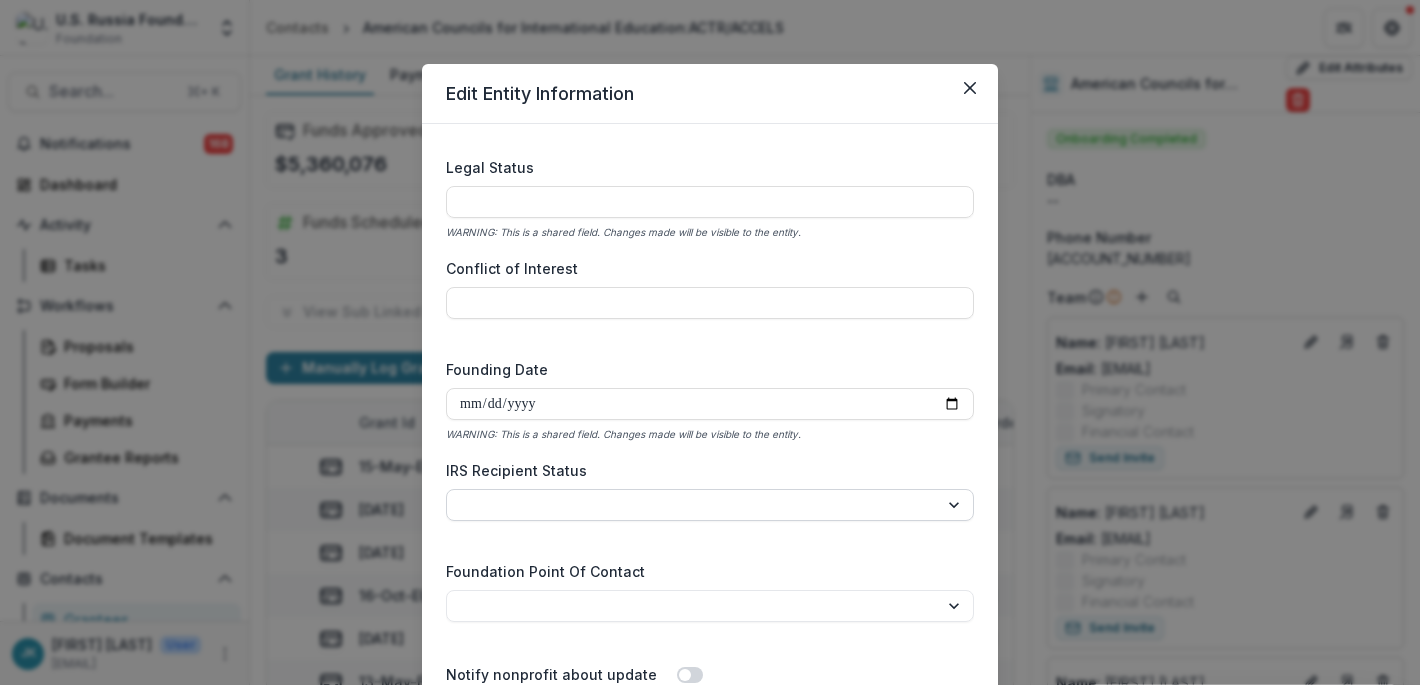 scroll, scrollTop: 2785, scrollLeft: 0, axis: vertical 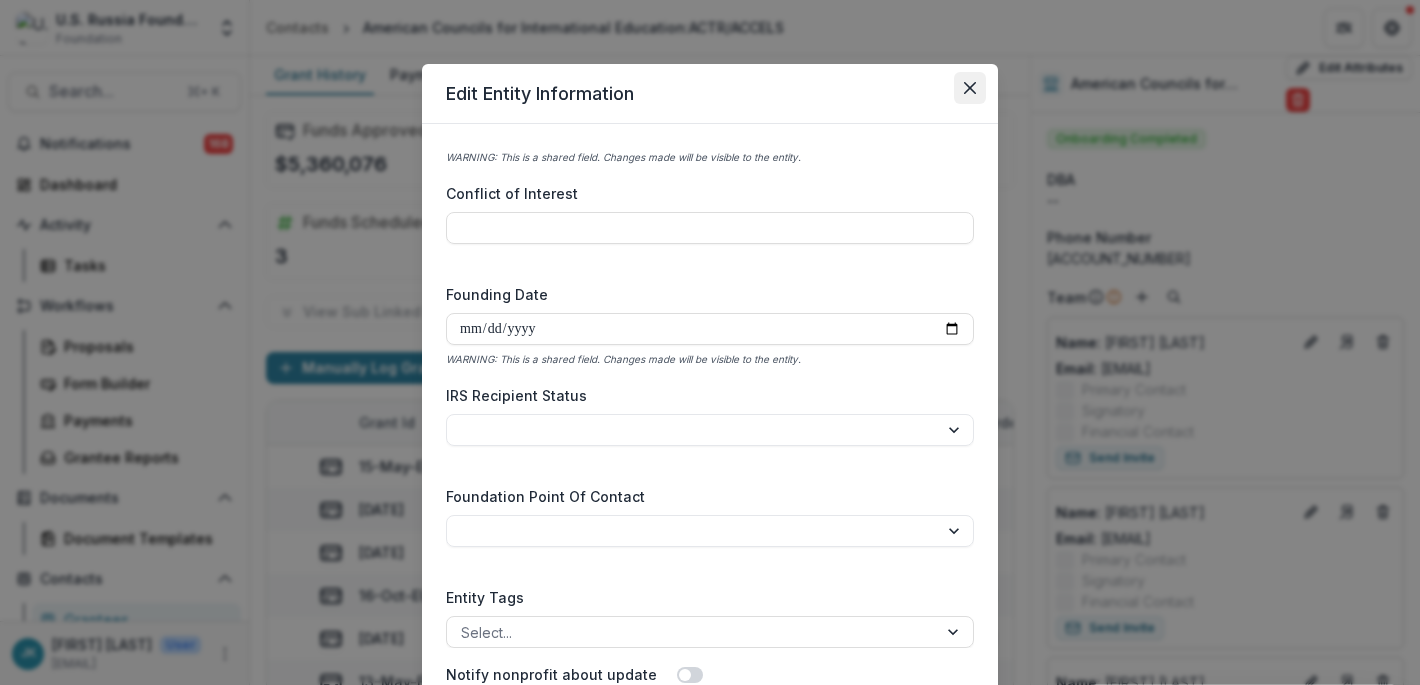 type on "**********" 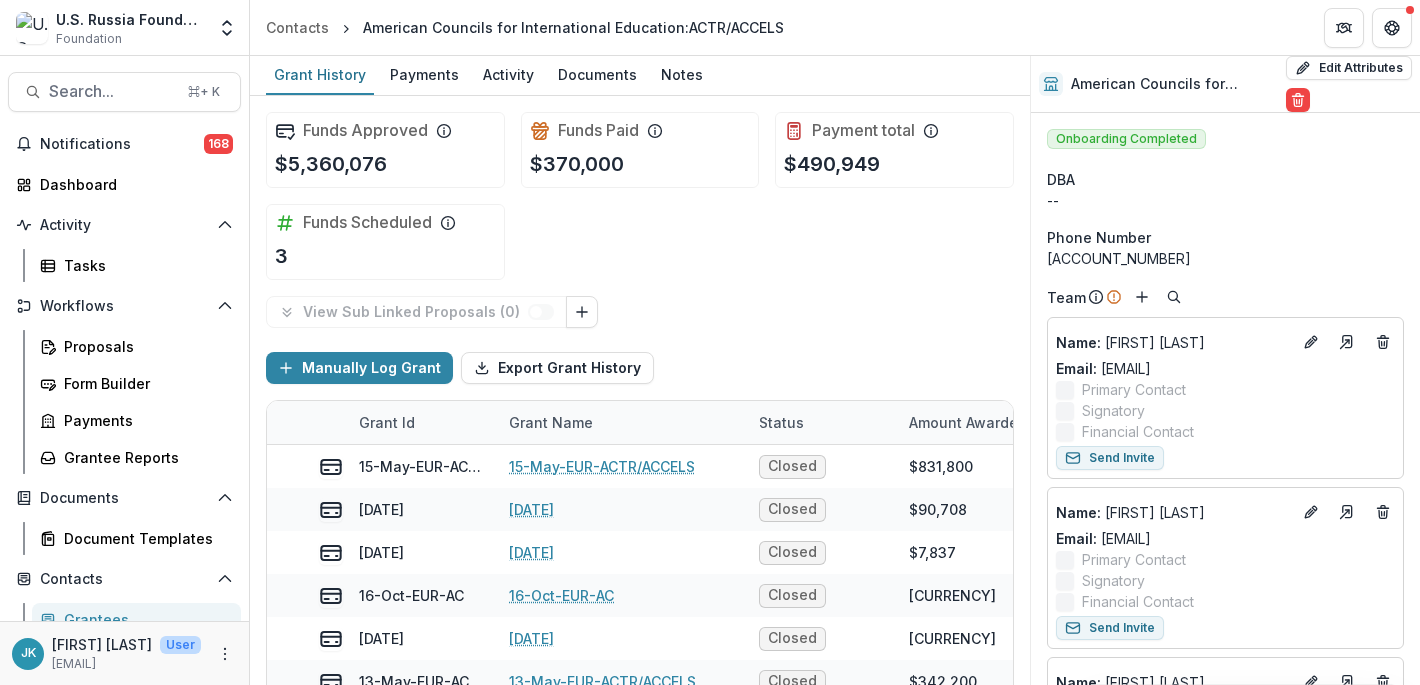 click on "Phone Number" at bounding box center (1225, 237) 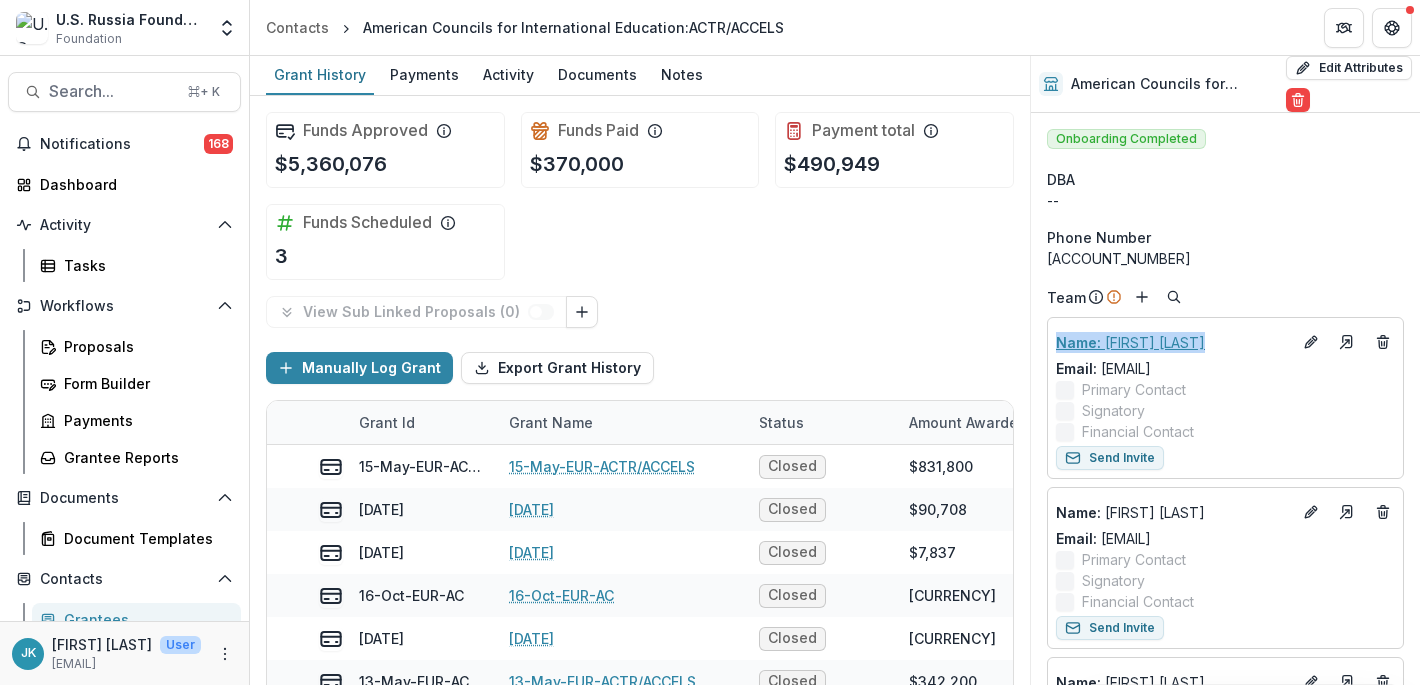 drag, startPoint x: 1040, startPoint y: 344, endPoint x: 1217, endPoint y: 344, distance: 177 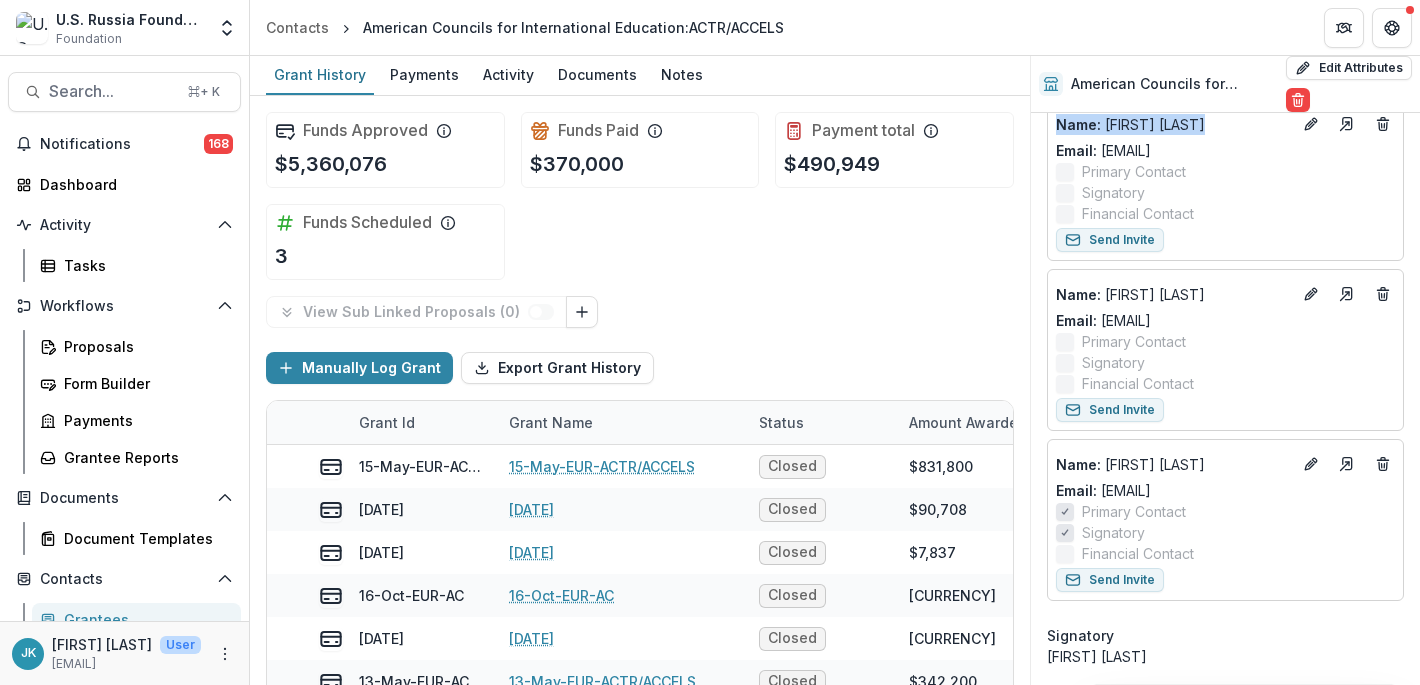 scroll, scrollTop: 217, scrollLeft: 0, axis: vertical 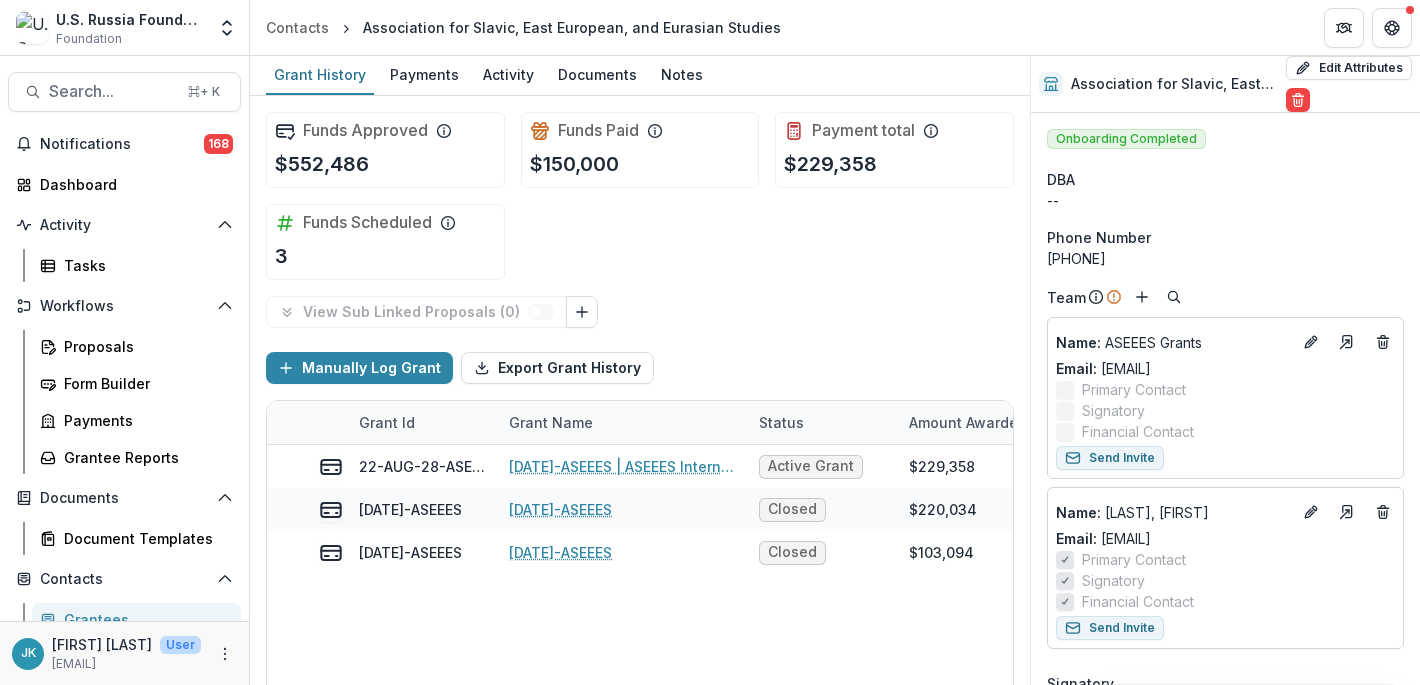 click on "Contacts Association for Slavic, East European, and Eurasian Studies" at bounding box center (835, 27) 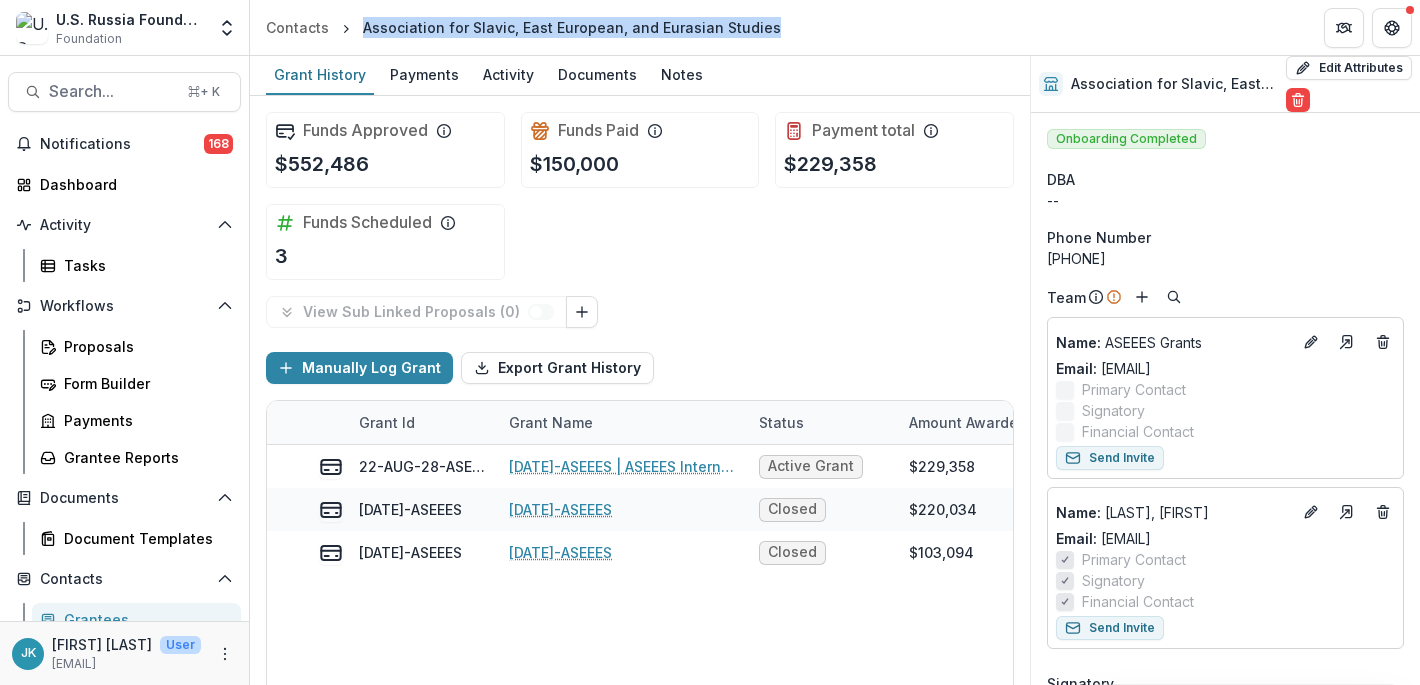 drag, startPoint x: 789, startPoint y: 32, endPoint x: 355, endPoint y: 23, distance: 434.09332 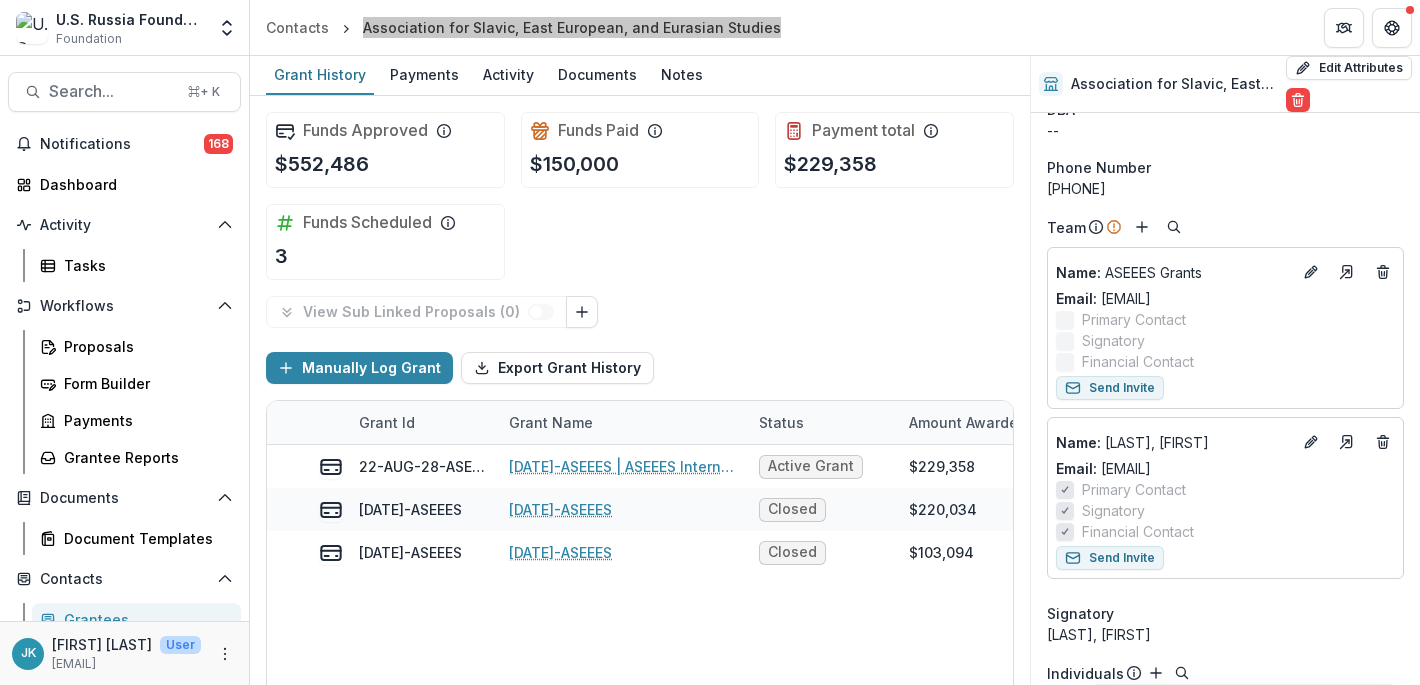 scroll, scrollTop: 93, scrollLeft: 0, axis: vertical 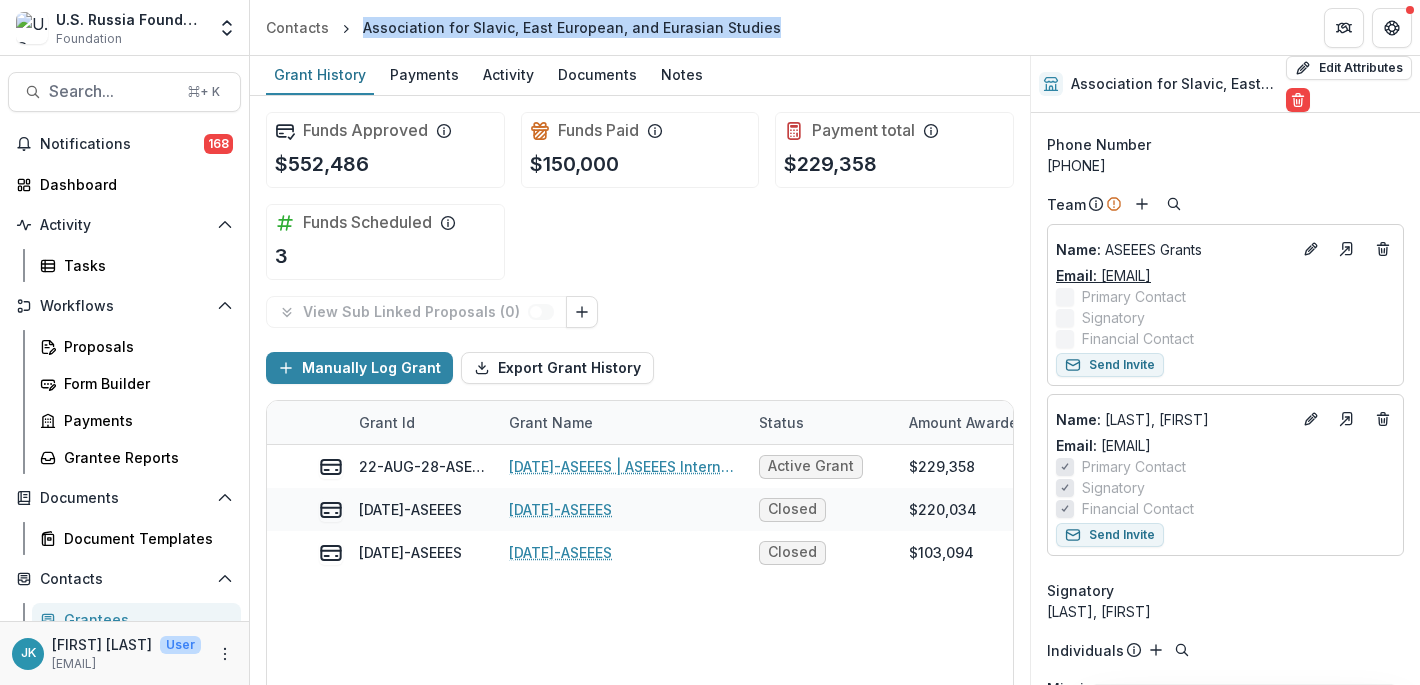 drag, startPoint x: 1327, startPoint y: 283, endPoint x: 1101, endPoint y: 276, distance: 226.10838 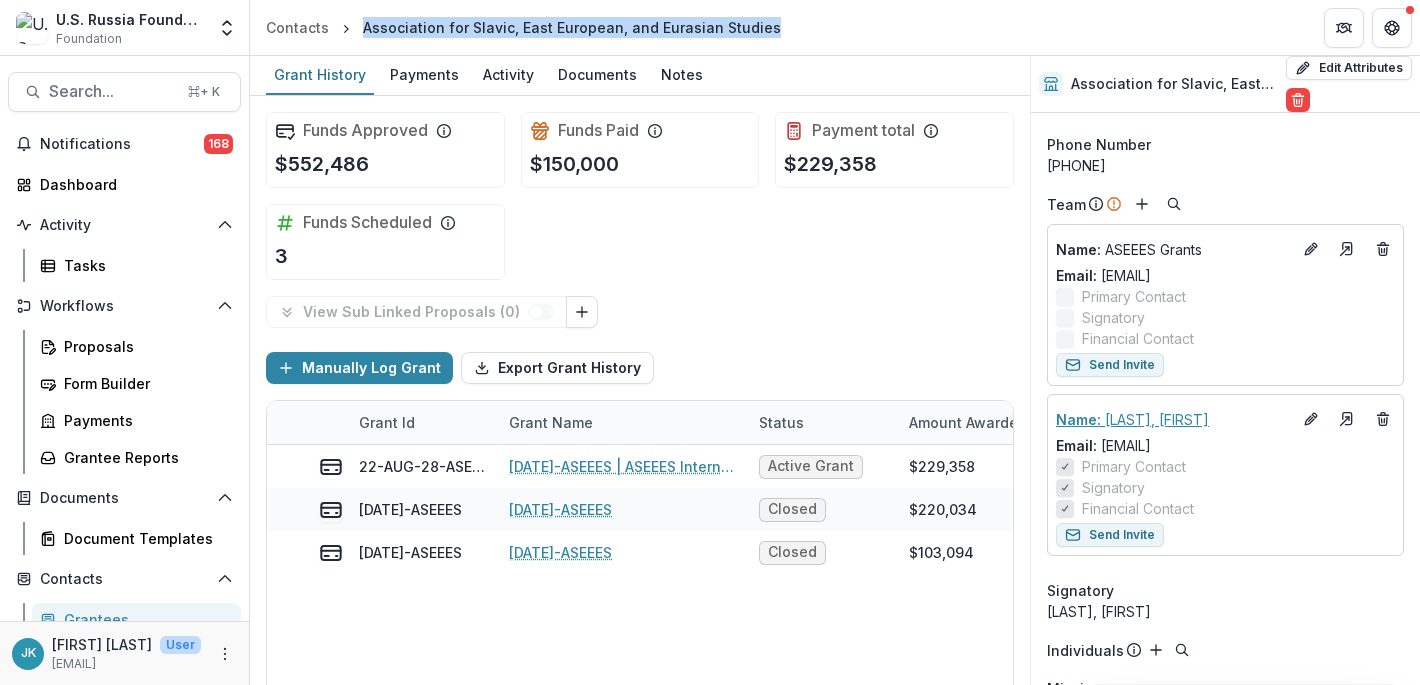 copy on "[EMAIL]" 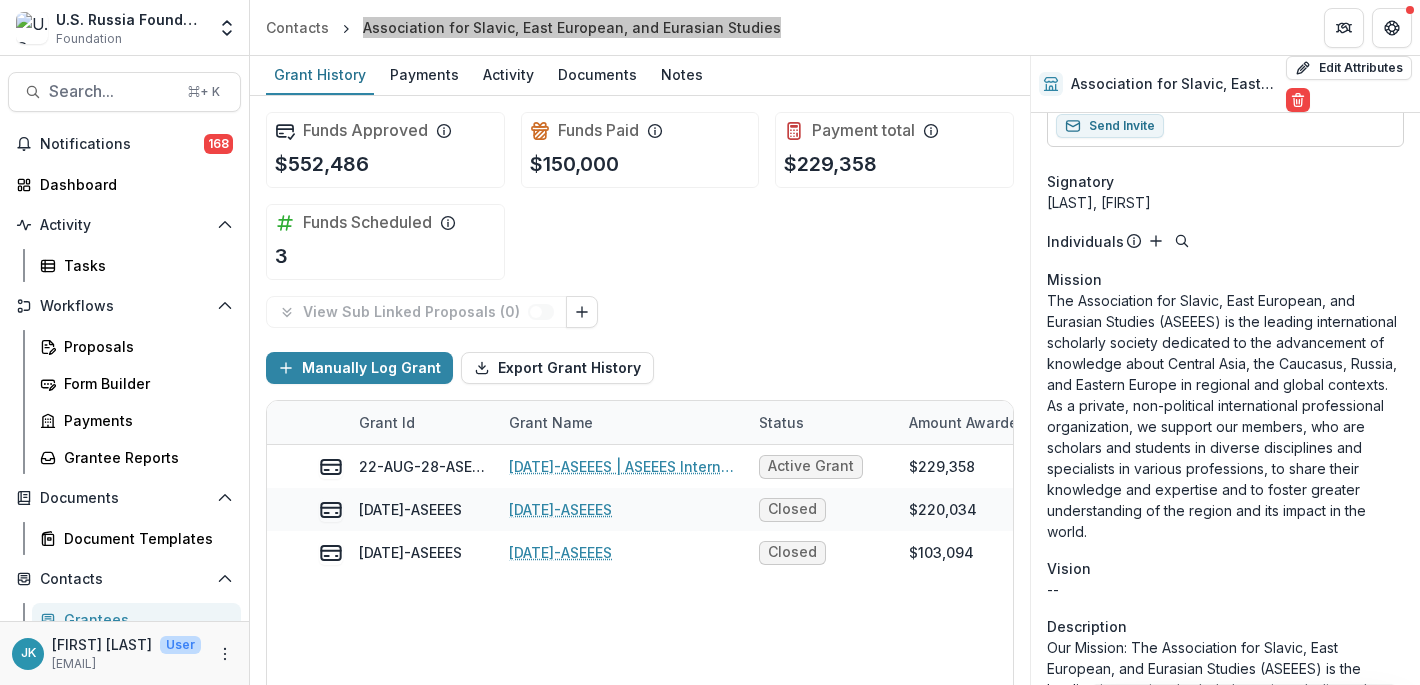 scroll, scrollTop: 0, scrollLeft: 0, axis: both 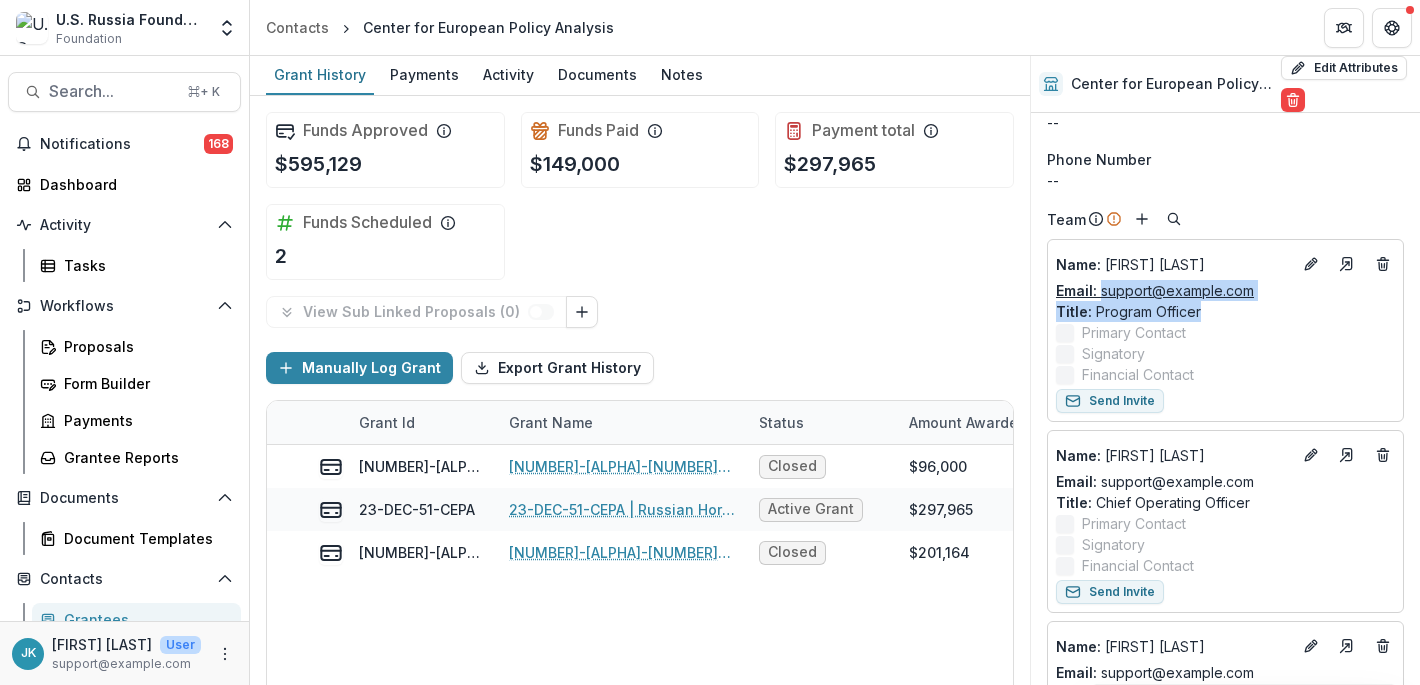 drag, startPoint x: 1339, startPoint y: 302, endPoint x: 1101, endPoint y: 289, distance: 238.35478 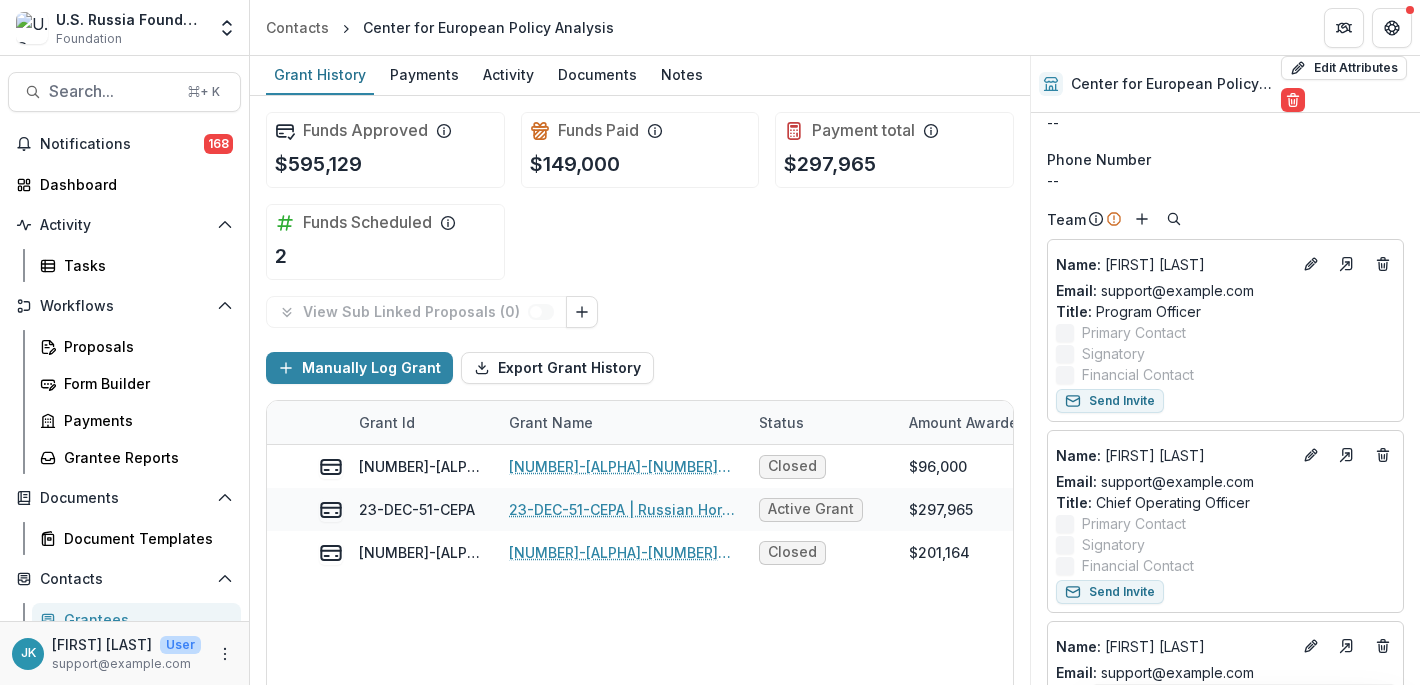 click on "Onboarding Completed DBA -- Phone Number -- Team Name :   [FIRST] [LAST] Email:   support@example.com Title :   Program Officer Primary Contact Signatory Financial Contact Send Invite Name :   [FIRST] [LAST] Email:   support@example.com Title :   Chief Operating Officer Primary Contact Signatory Financial Contact Send Invite Name :   [FIRST] [LAST] Email:   support@example.com Title :   Program Manager Primary Contact Signatory Financial Contact Send Invite Name :   BD Team Email:   support@example.com Title :   Business Development Team Primary Contact Signatory Financial Contact Send Invite Signatory -- Individuals Name :   [FIRST] [LAST] Email:   support@example.com Primary Contact Signatory Financial Contact Add to Team Name :   [FIRST] [LAST] Email:   support@example.com Primary Contact Signatory Financial Contact Add to Team Name :   [FIRST] [LAST] Email:   support@example.com Primary Contact Signatory Financial Contact Add to Team Mission Vision -- Description -- EIN View Candid  Insights -- --" at bounding box center [1225, 1761] 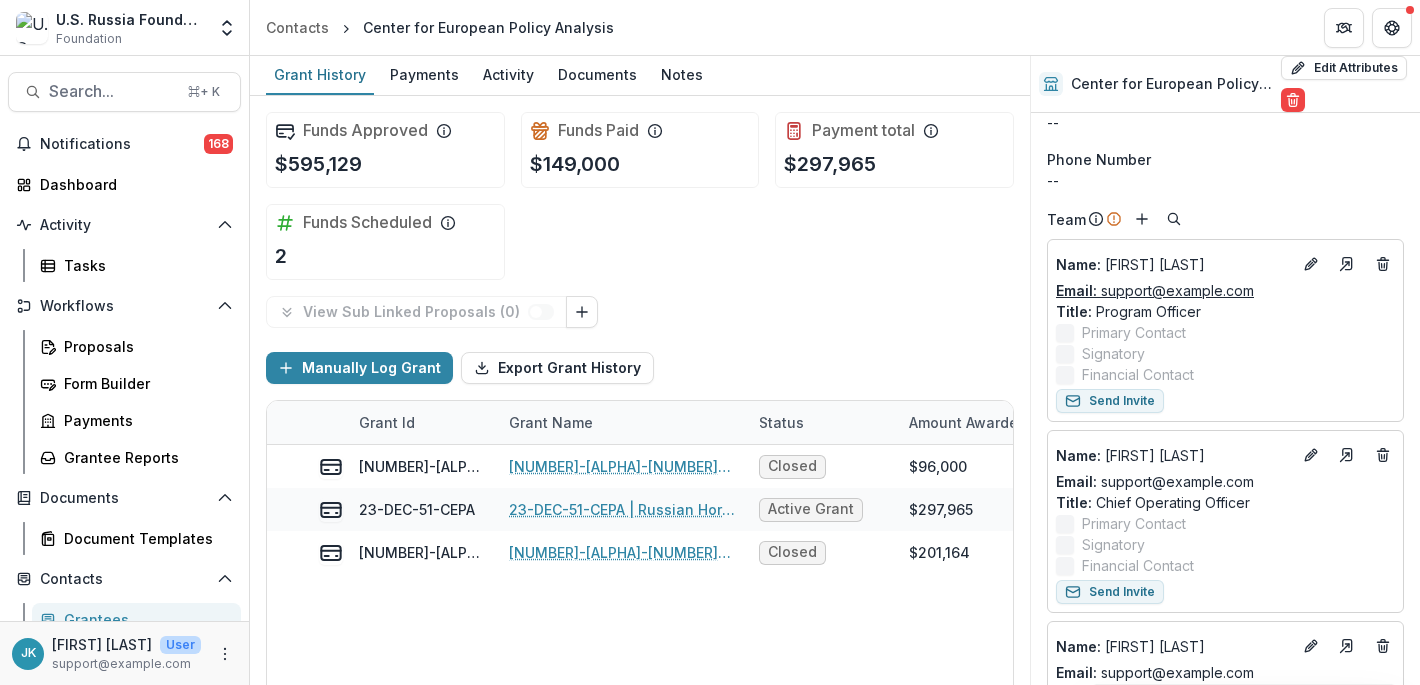 drag, startPoint x: 1300, startPoint y: 292, endPoint x: 1102, endPoint y: 284, distance: 198.16154 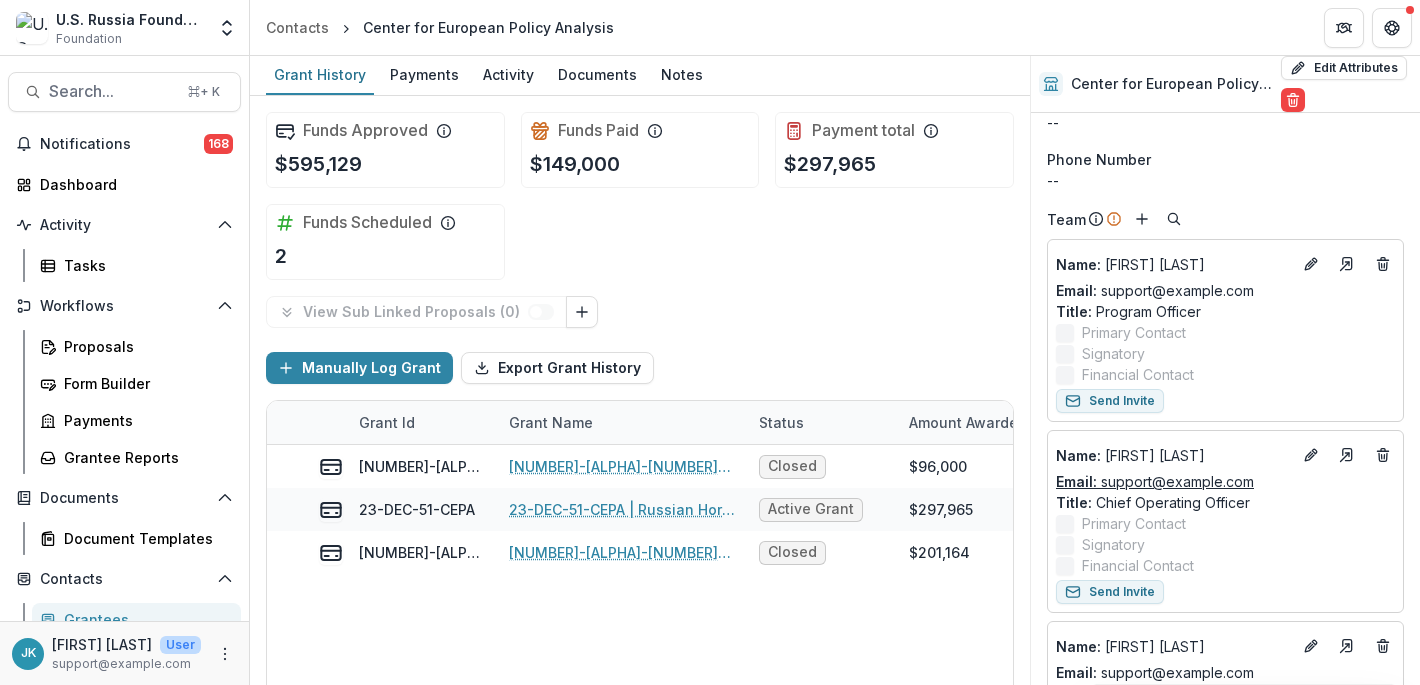 drag, startPoint x: 1340, startPoint y: 476, endPoint x: 1103, endPoint y: 476, distance: 237 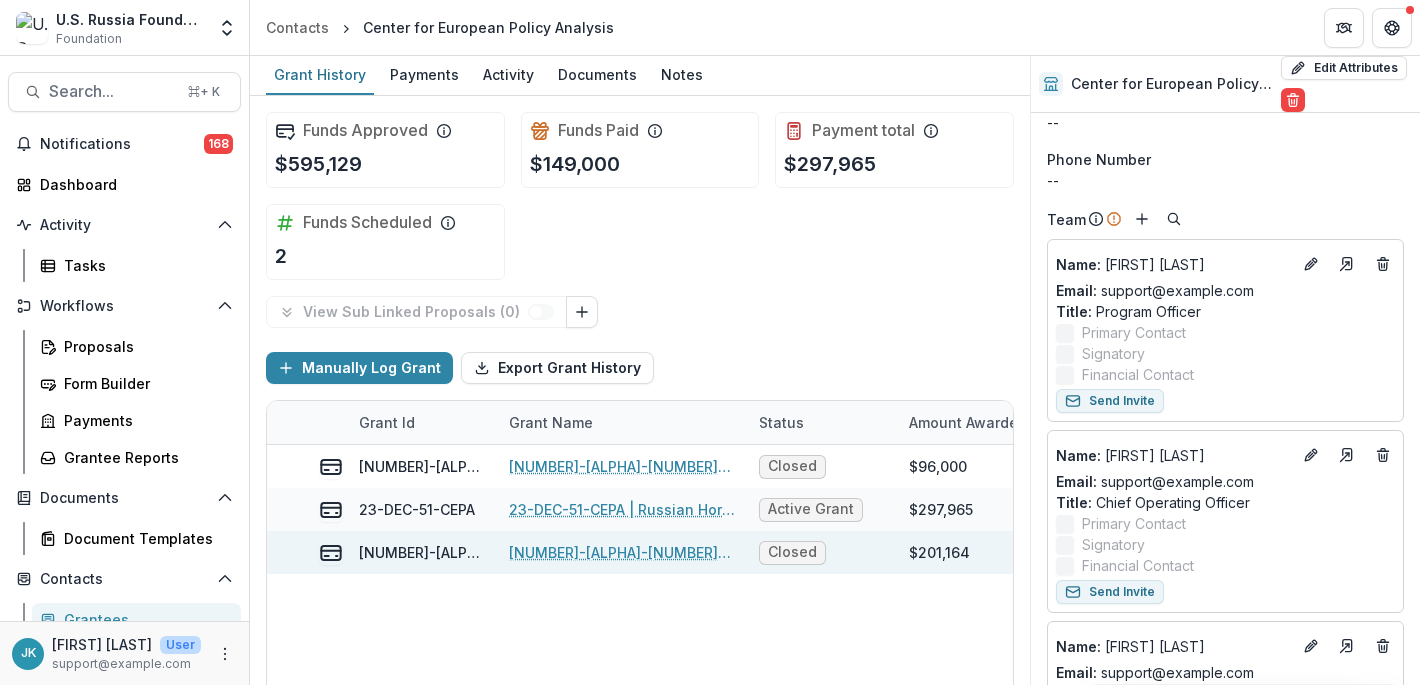 copy on "support@example.com" 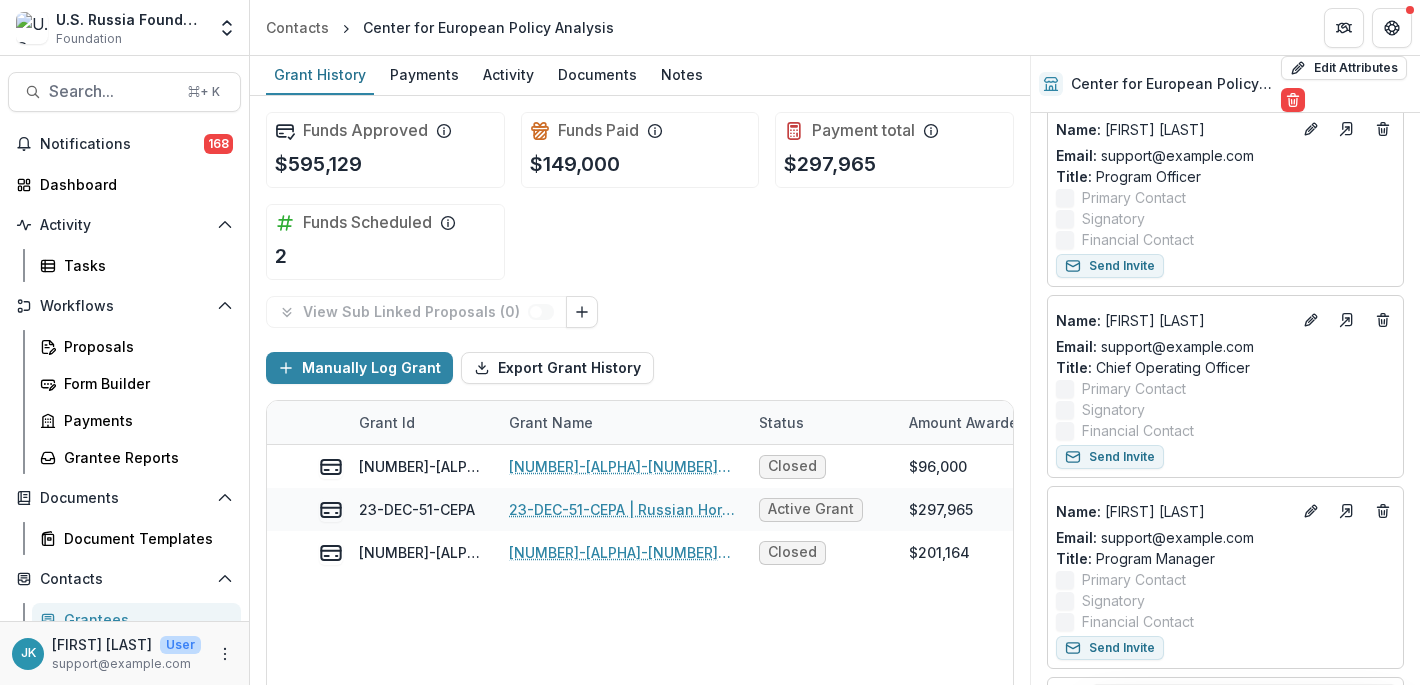 scroll, scrollTop: 214, scrollLeft: 0, axis: vertical 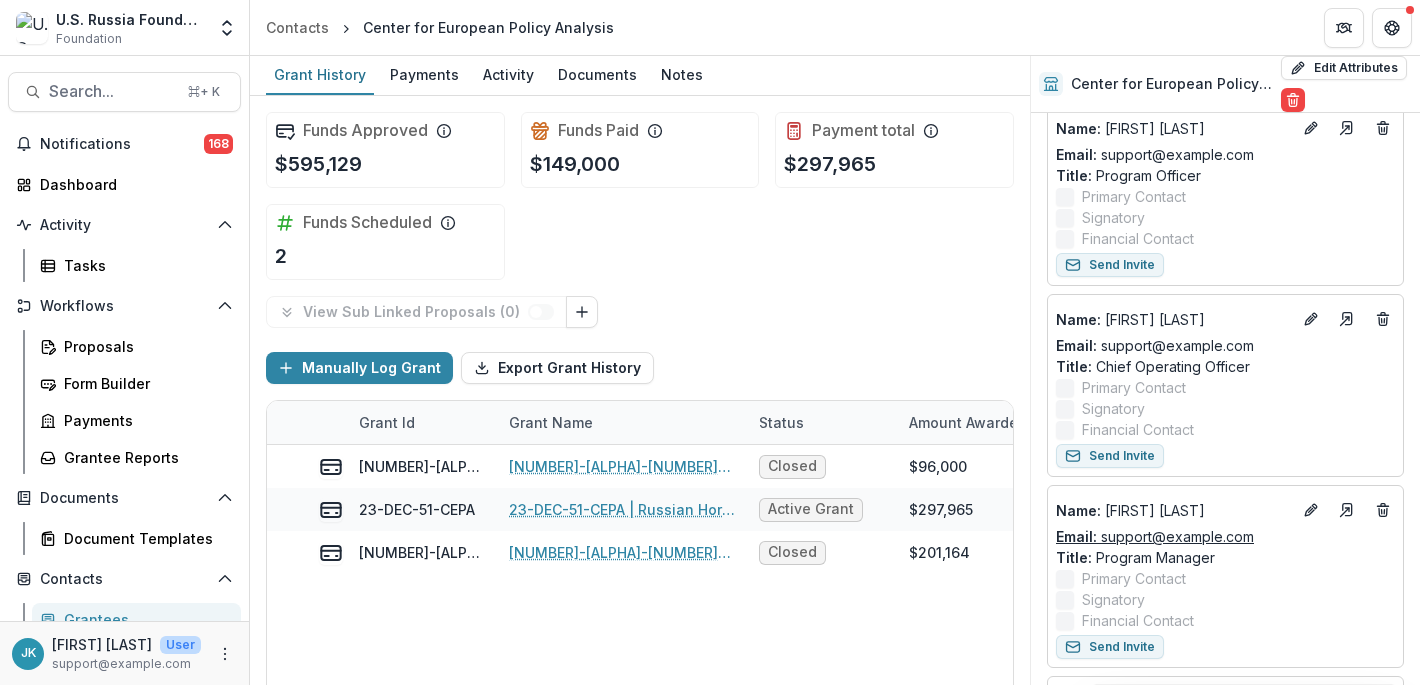 drag, startPoint x: 1280, startPoint y: 540, endPoint x: 1102, endPoint y: 542, distance: 178.01123 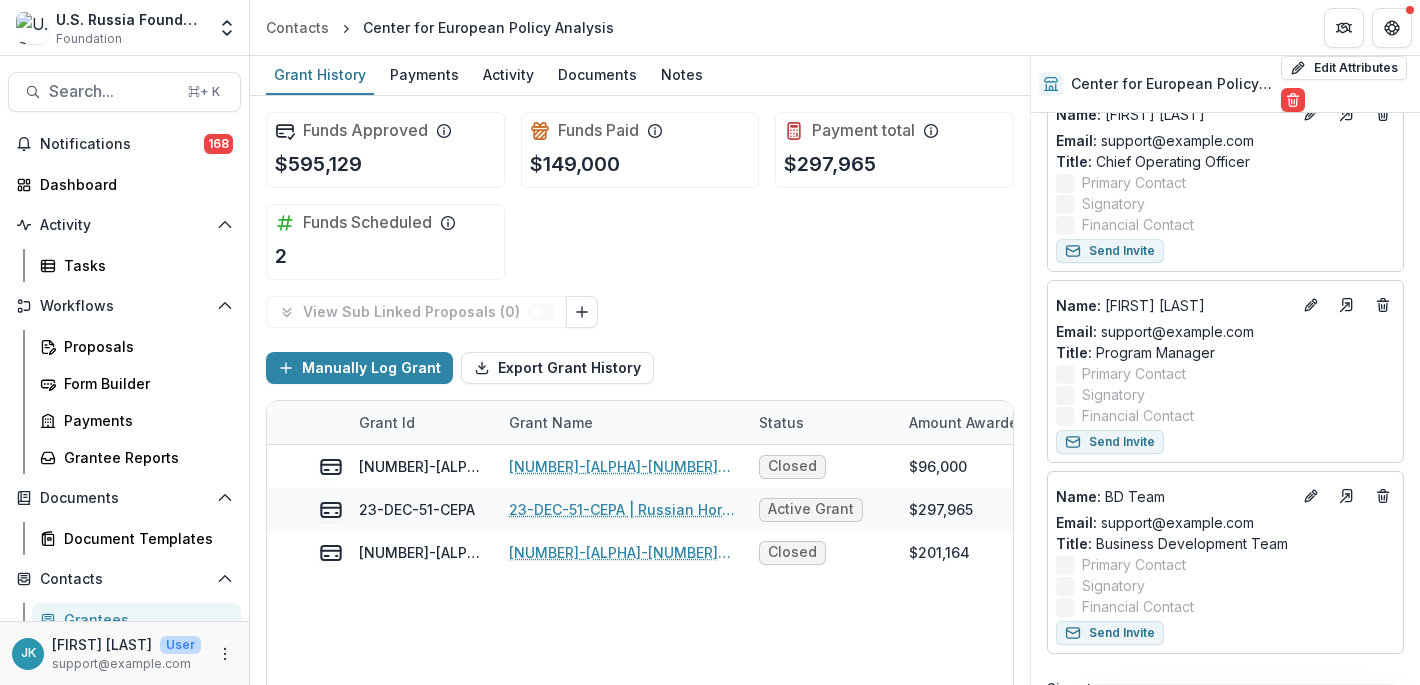 scroll, scrollTop: 561, scrollLeft: 0, axis: vertical 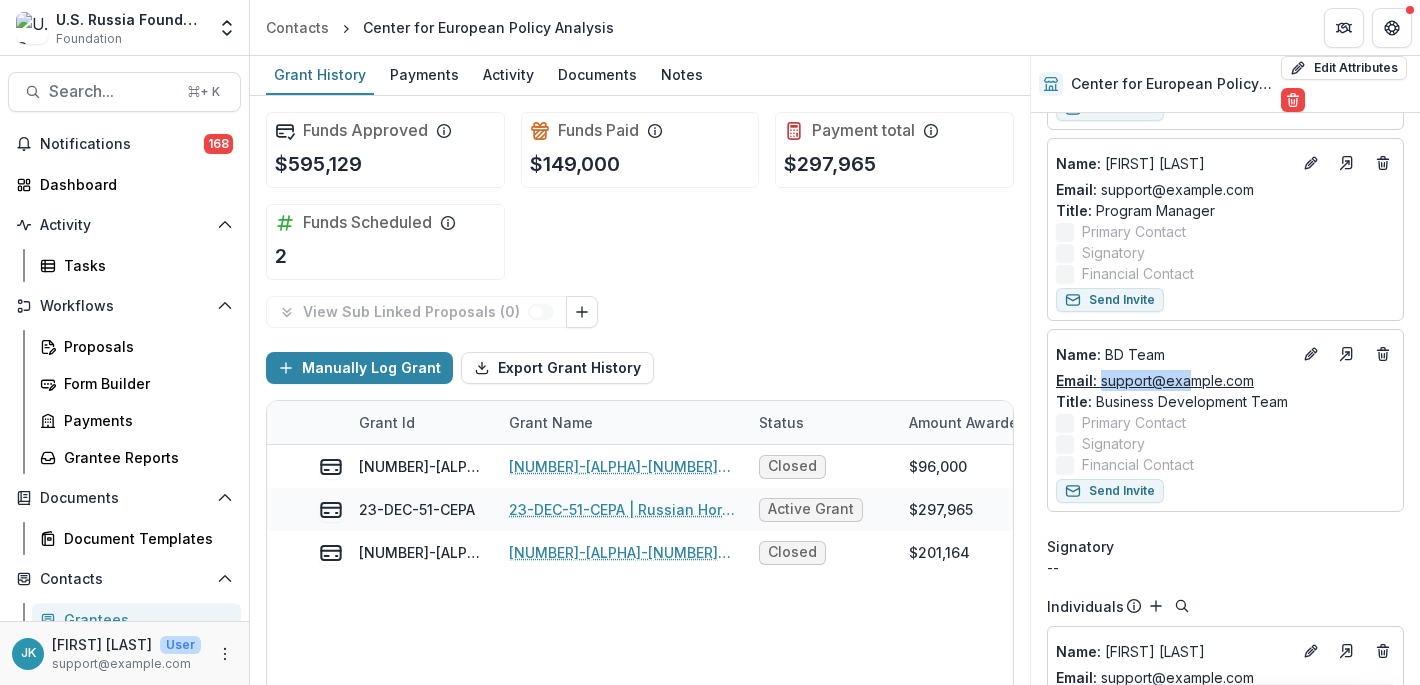 drag, startPoint x: 1225, startPoint y: 381, endPoint x: 1105, endPoint y: 381, distance: 120 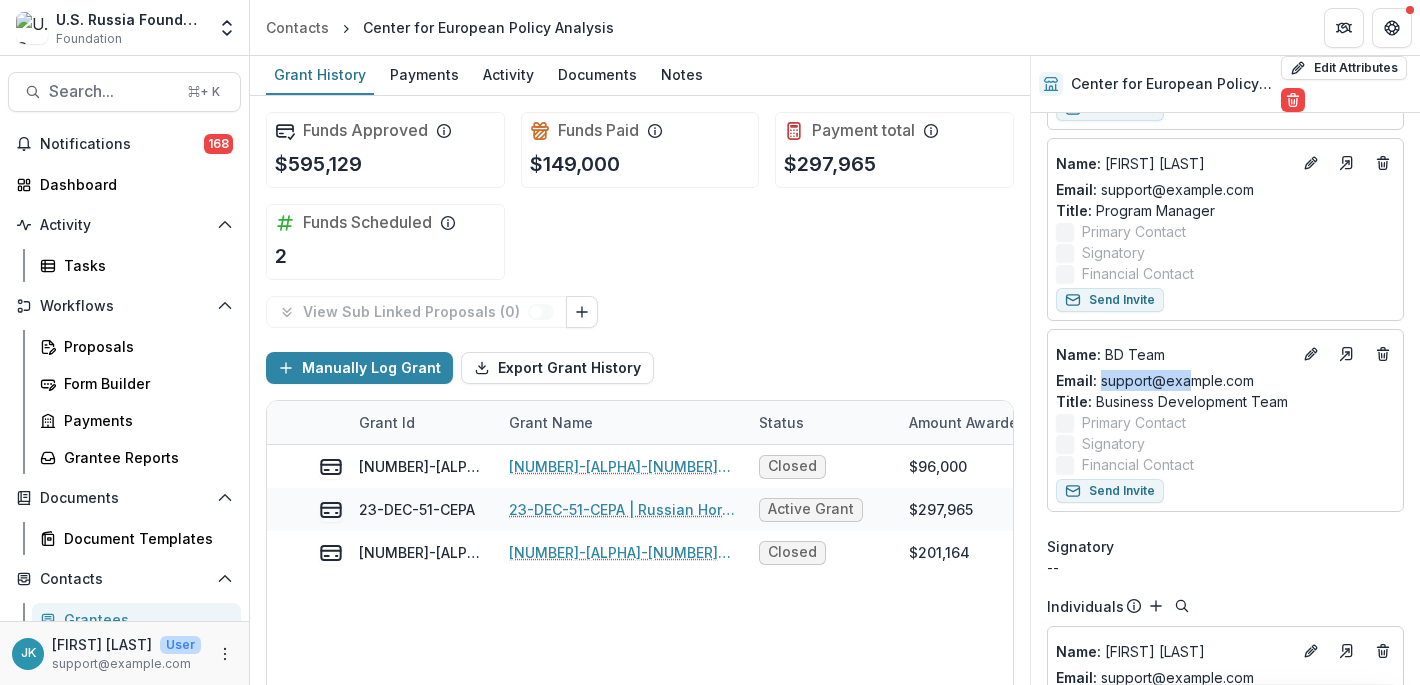 copy on "support@example.com" 